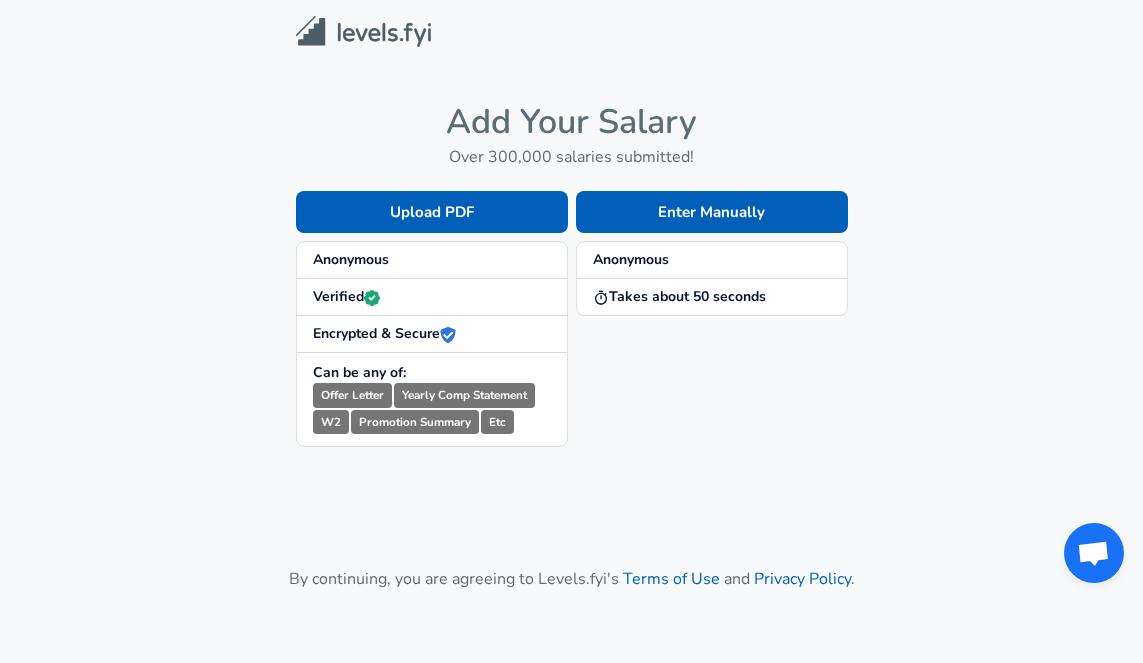 scroll, scrollTop: 0, scrollLeft: 0, axis: both 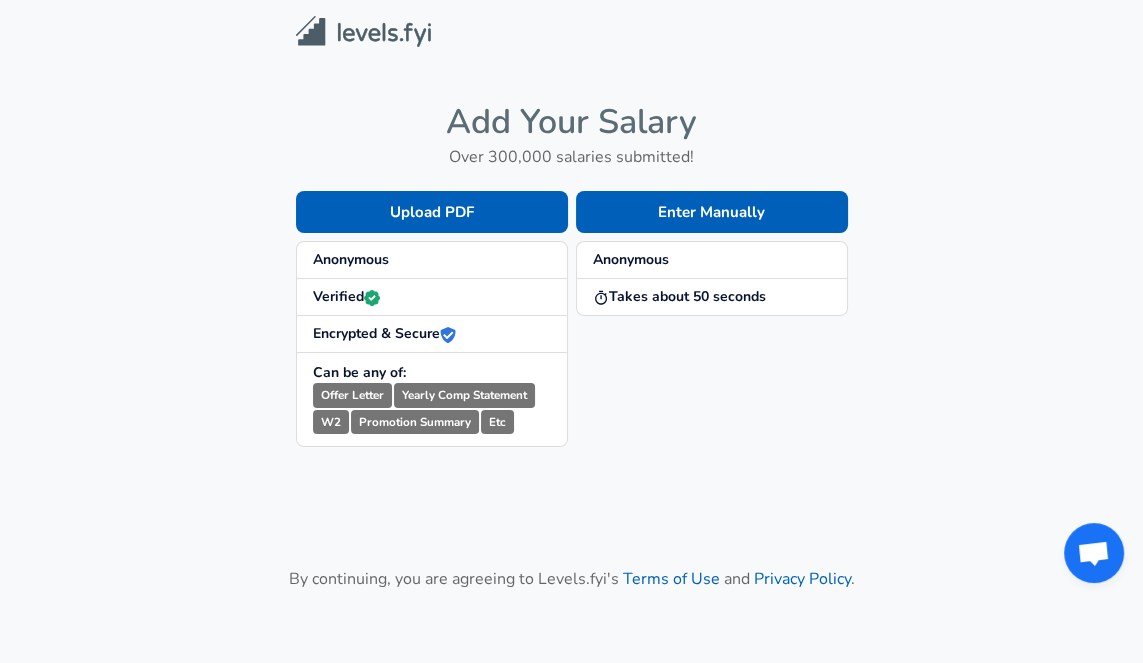click on "Enter Manually" at bounding box center [712, 212] 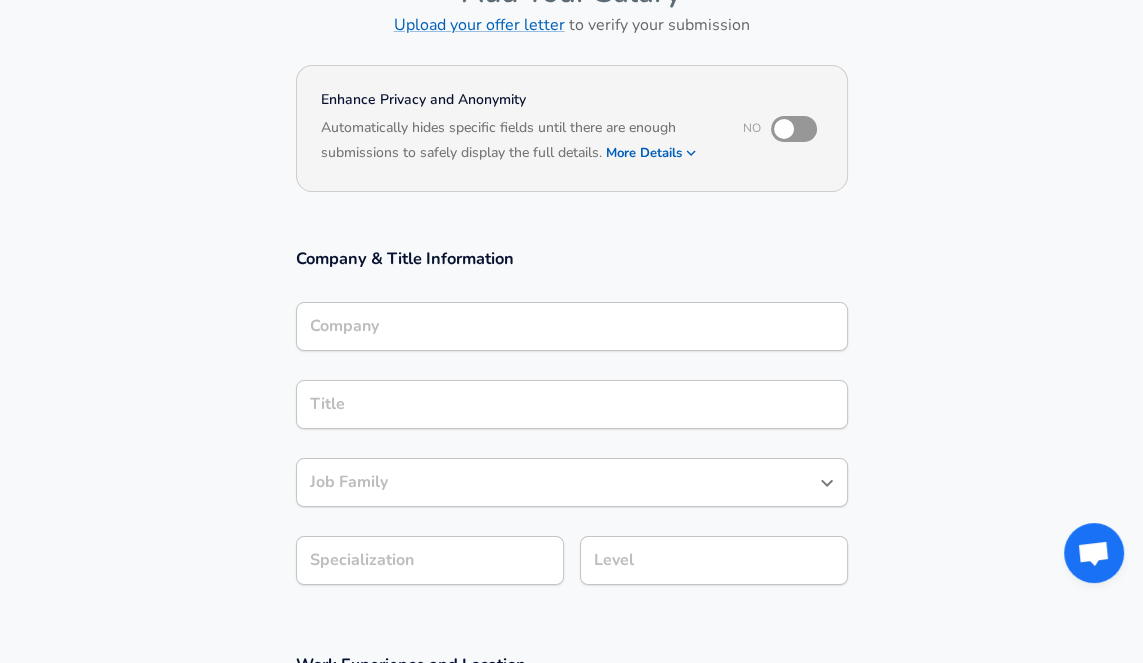 click on "Company" at bounding box center (572, 326) 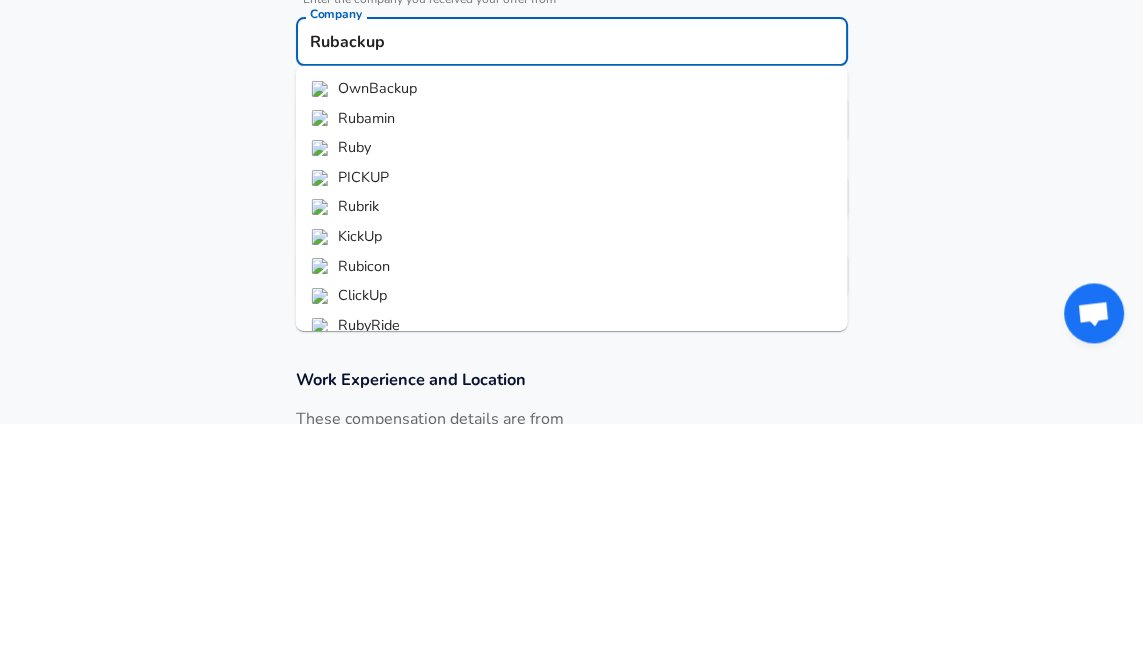 scroll, scrollTop: 186, scrollLeft: 0, axis: vertical 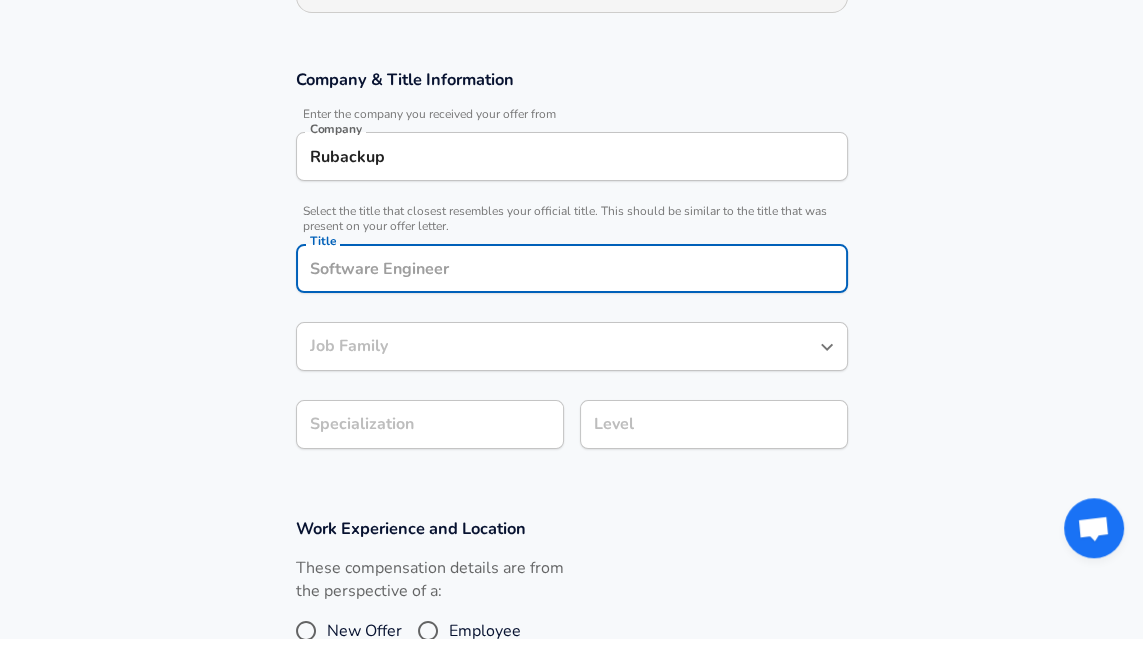click on "Rubackup" at bounding box center (572, 181) 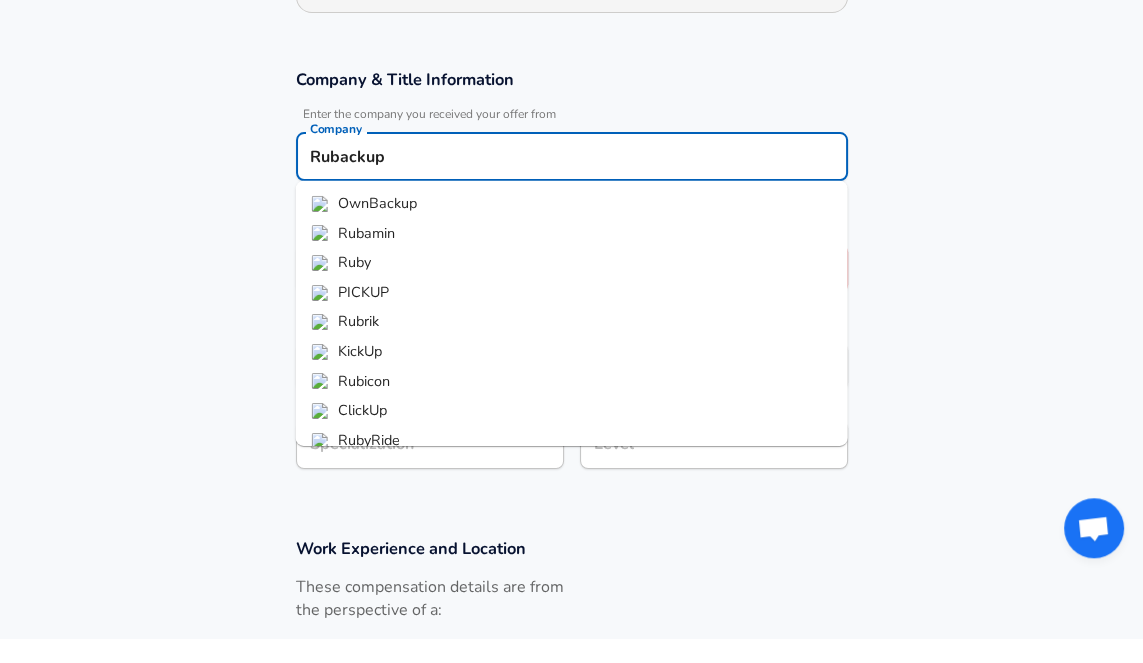 scroll, scrollTop: 30, scrollLeft: 0, axis: vertical 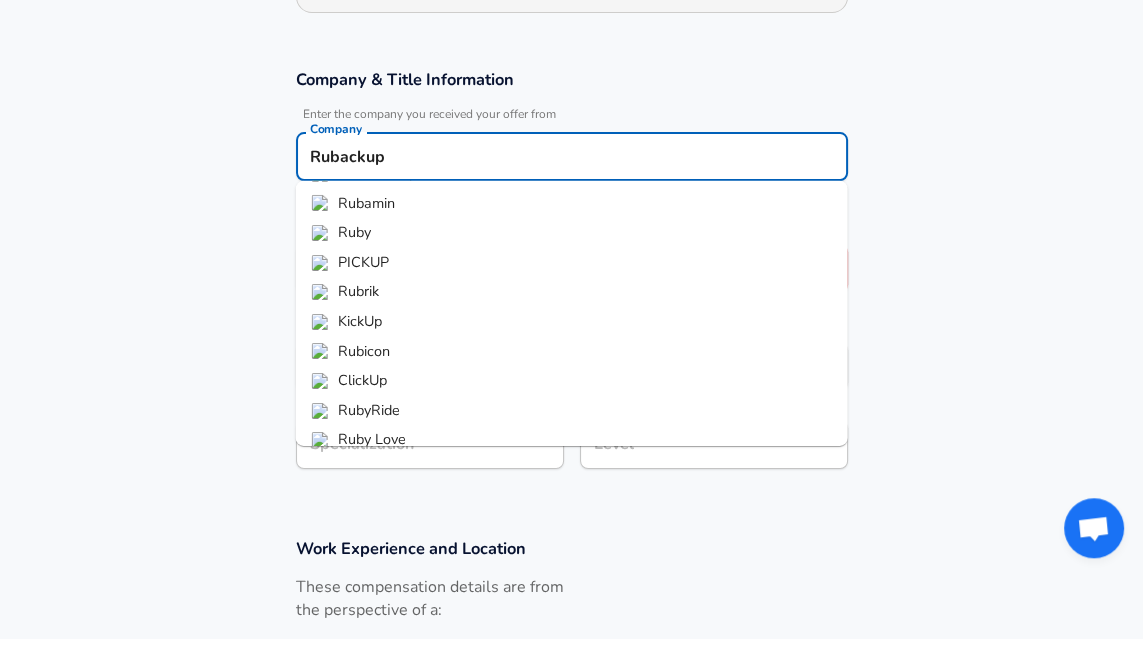 click on "Rubackup" at bounding box center [572, 181] 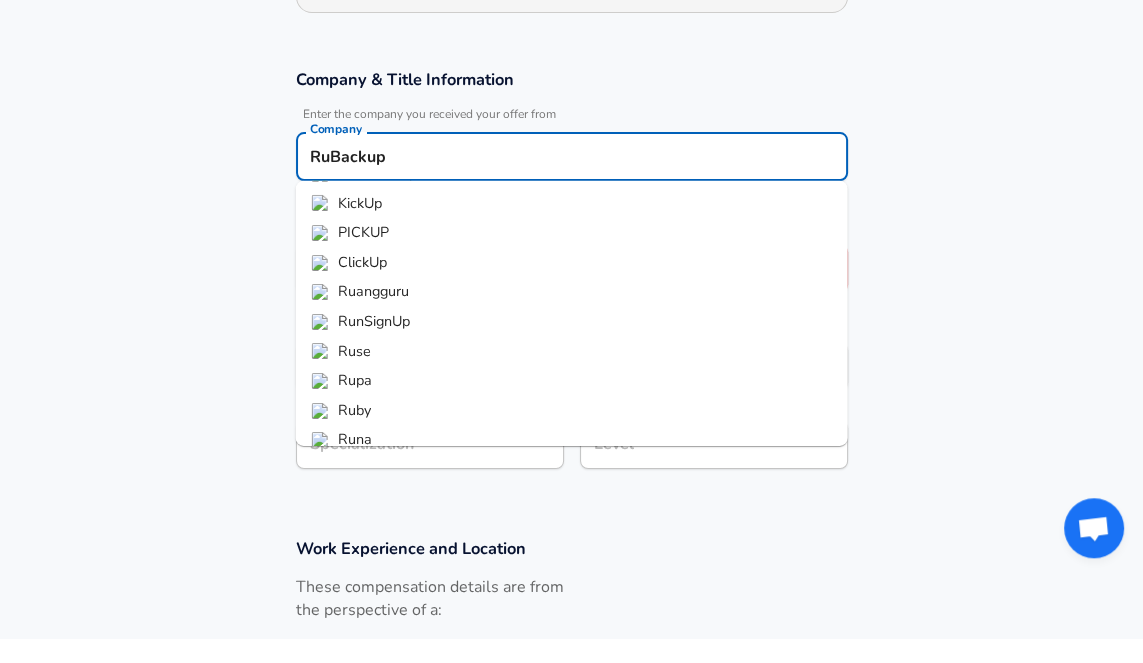 scroll, scrollTop: 0, scrollLeft: 0, axis: both 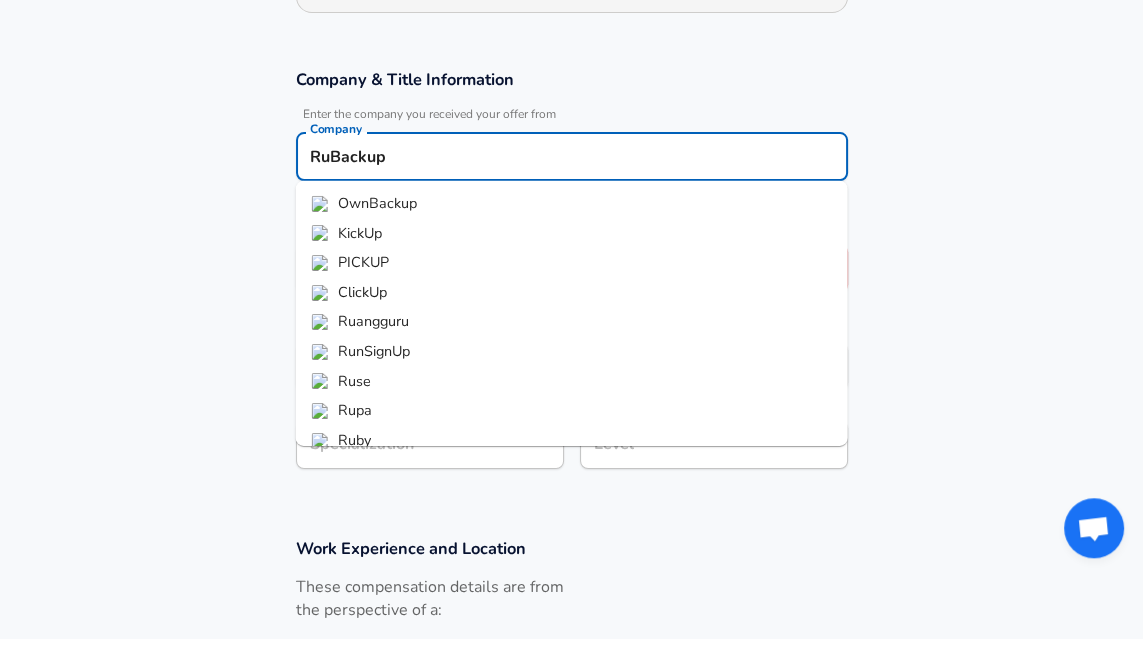 type on "RuBackup" 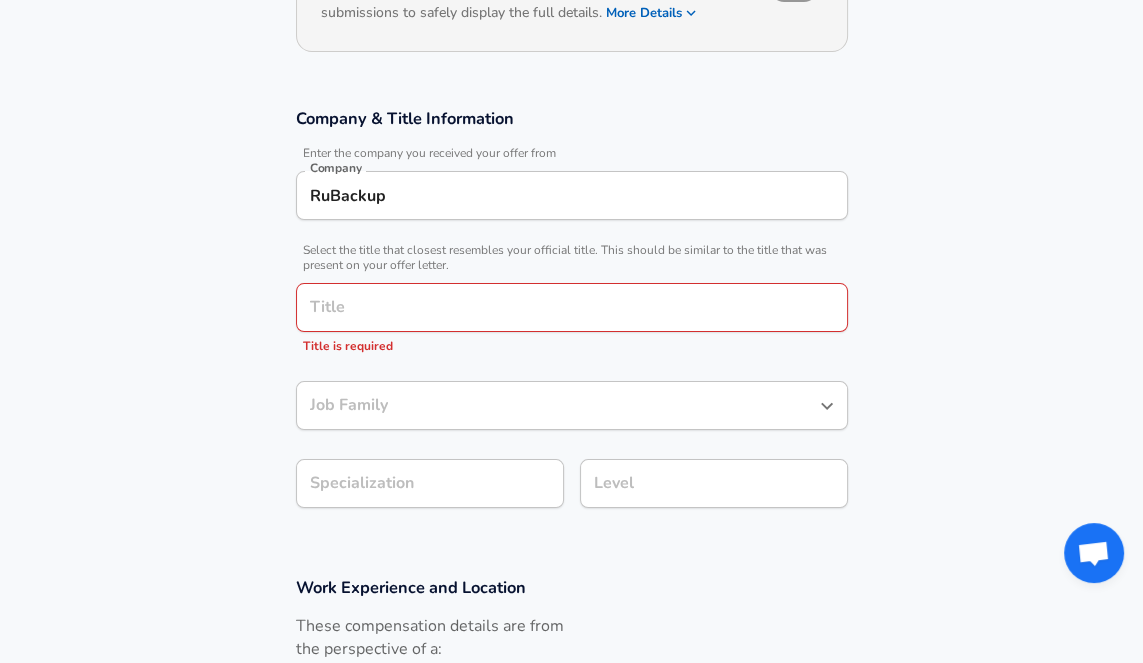 click on "Title Title Title is required" at bounding box center [572, 320] 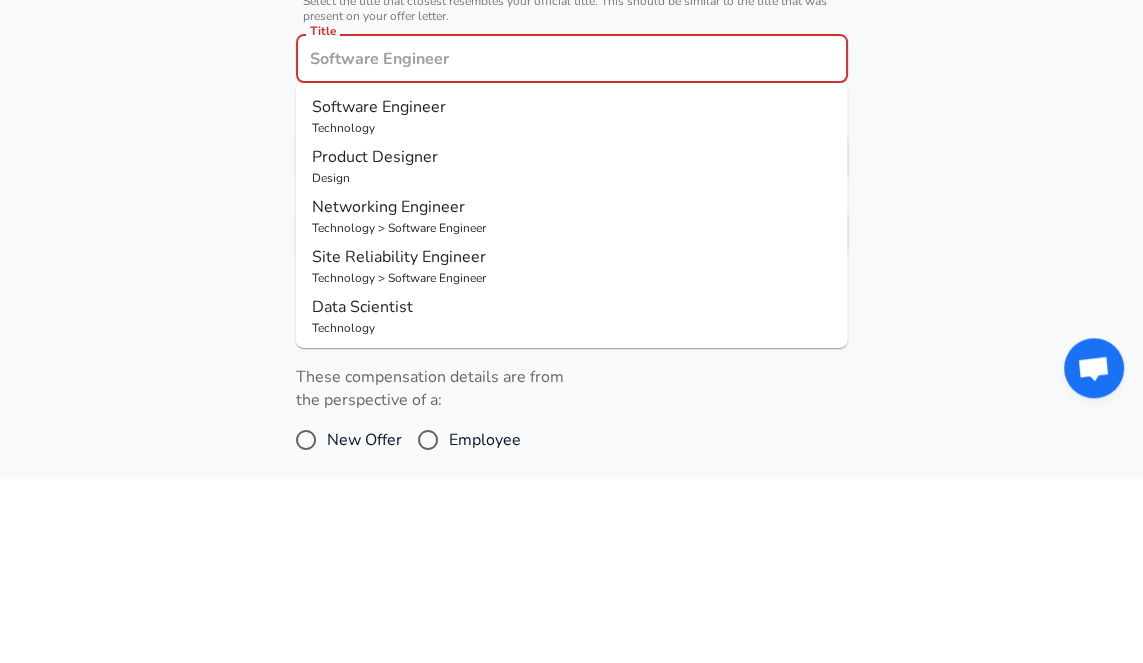 scroll, scrollTop: 335, scrollLeft: 0, axis: vertical 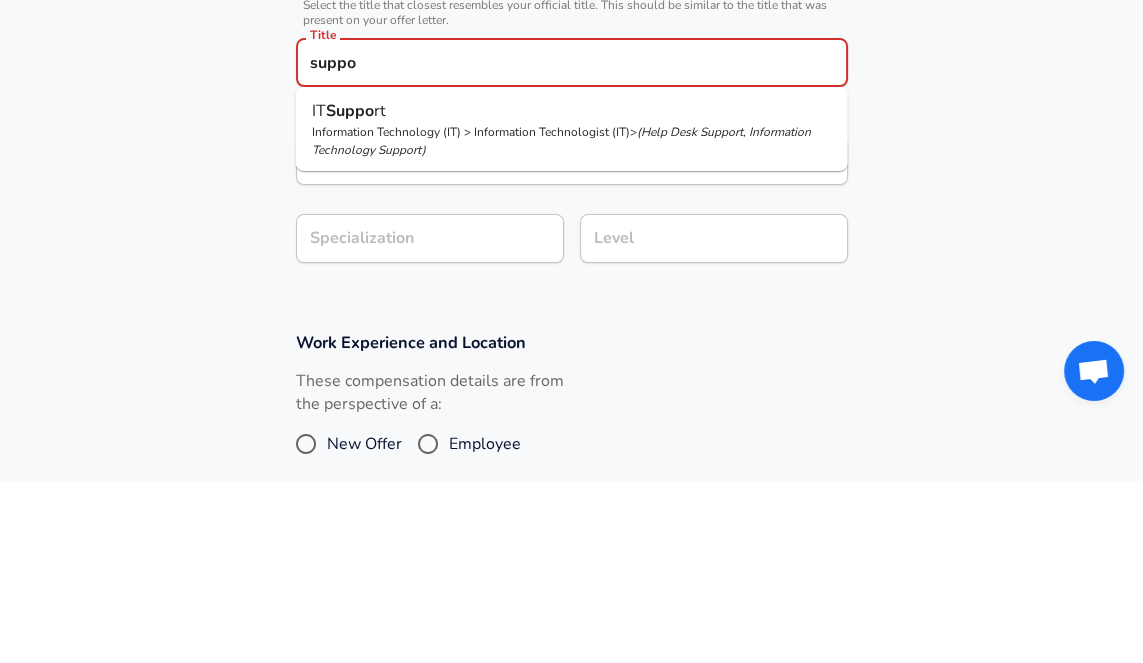 click on "Information Technology (IT) > Information Technologist (IT)  >  ( Help Desk Support, Information Technology Support )" at bounding box center (572, 323) 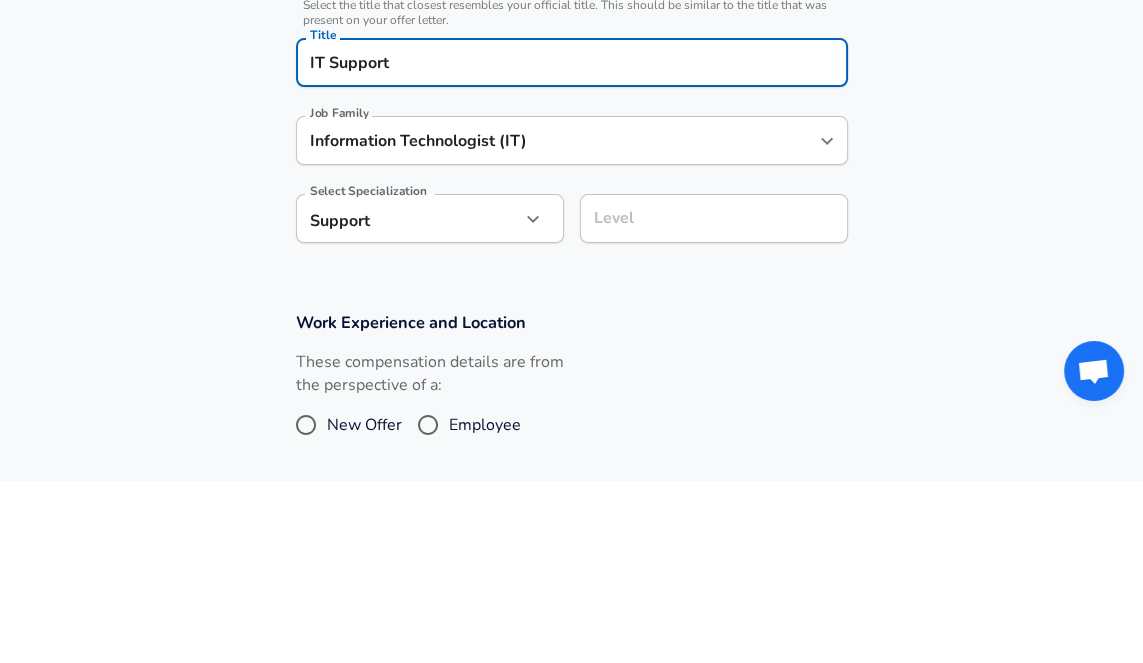 type on "IT Support" 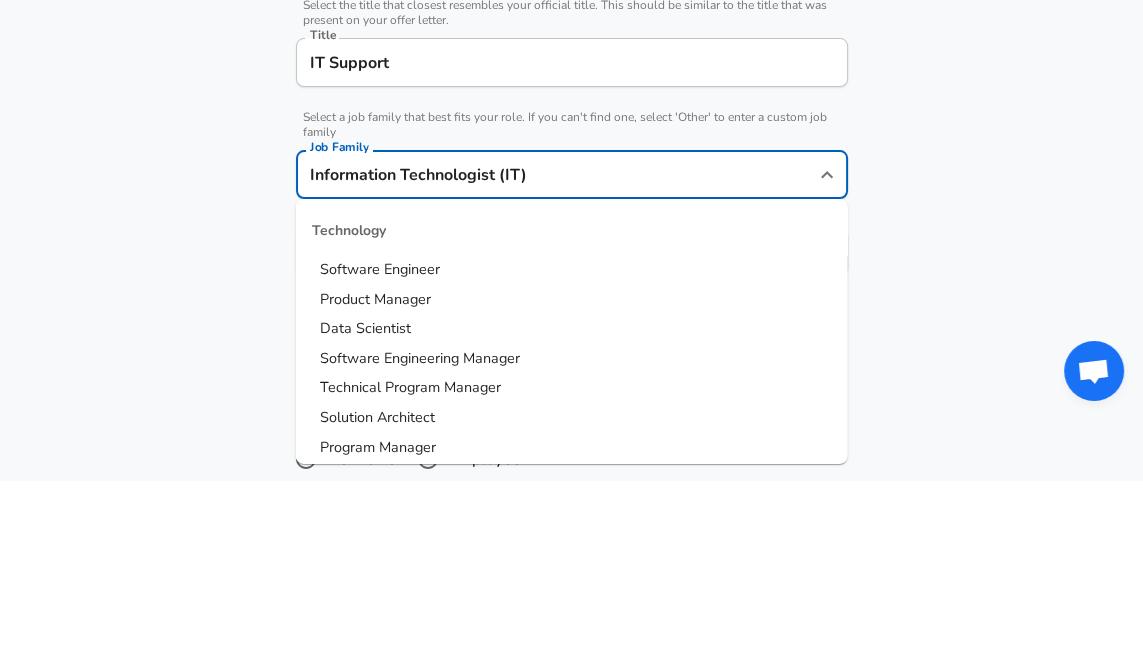 scroll, scrollTop: 375, scrollLeft: 0, axis: vertical 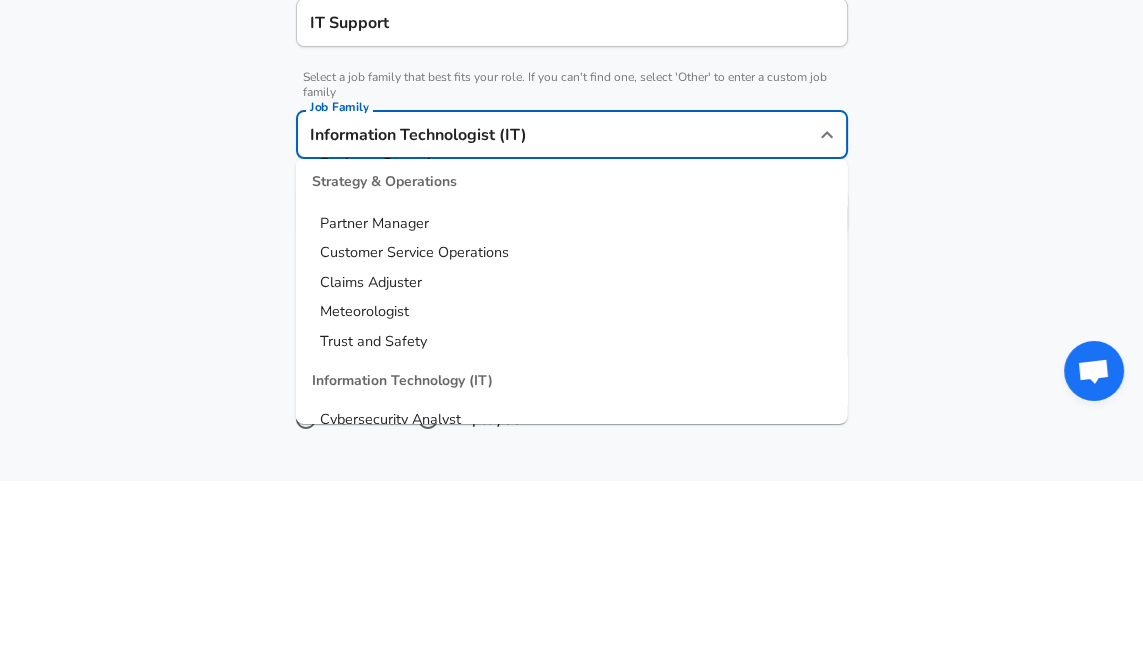 click on "Company & Title Information Enter the company you received your offer from Company RuBackup Company Select the title that closest resembles your official title. This should be similar to the title that was present on your offer letter. Title IT Support Title Select a job family that best fits your role. If you can't find one, select 'Other' to enter a custom job family Job Family Information Technologist (IT) Job Family Technology Software Engineer Product Manager Data Scientist Software Engineering Manager Technical Program Manager Solution Architect Program Manager Project Manager Data Science Manager Technical Writer Engineering Biomedical Engineer Civil Engineer Hardware Engineer Mechanical Engineer Geological Engineer Electrical Engineer Controls Engineer Chemical Engineer Aerospace Engineer Materials Engineer Optical Engineer MEP Engineer Prompt Engineer Business Management Consultant Business Development Sales Sales Legal Legal Sales Sales Engineer Legal Regulatory Affairs Sales Customer Success" at bounding box center (571, 222) 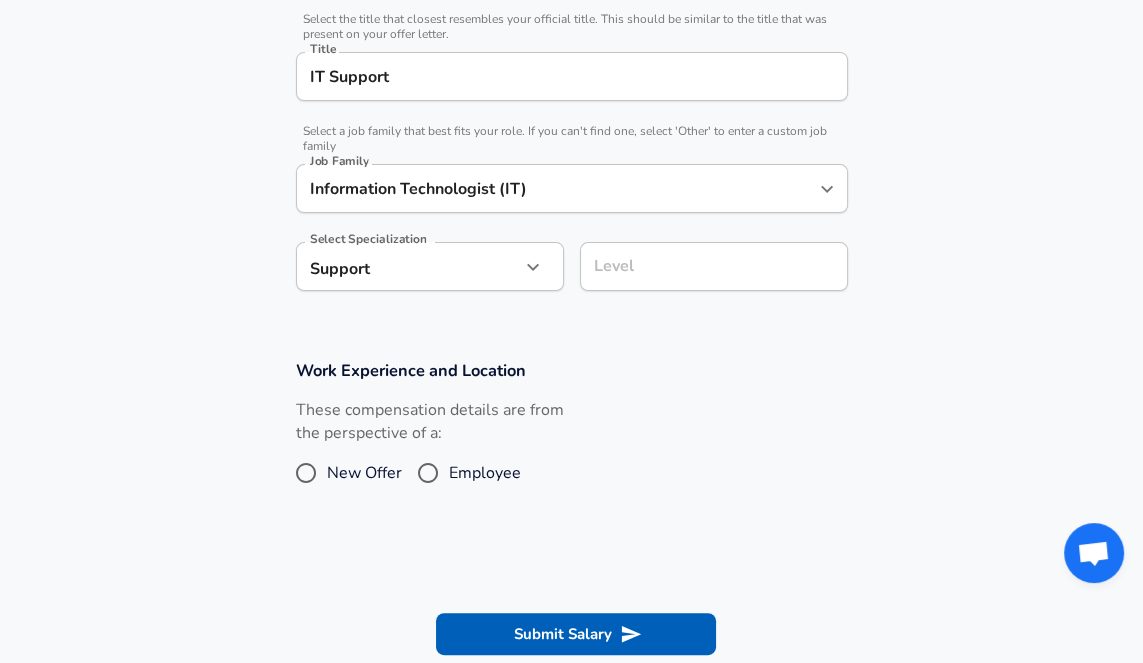 click on "Restart Add Your Salary Upload your offer letter to verify your submission Enhance Privacy and Anonymity No Automatically hides specific fields until there are enough submissions to safely display the full details. More Details Based on your submission and the data points that we have already collected, we will automatically hide and anonymize specific fields if there aren't enough data points to remain sufficiently anonymous. Company & Title Information Enter the company you received your offer from Company RuBackup Company Select the title that closest resembles your official title. This should be similar to the title that was present on your offer letter. Title IT Support Title Select a job family that best fits your role. If you can't find one, select 'Other' to enter a custom job family Job Family Information Technologist (IT) Job Family Select Specialization Support Support Select Specialization Level Level Work Experience and Location These compensation details are from the perspective of a:" at bounding box center [571, -172] 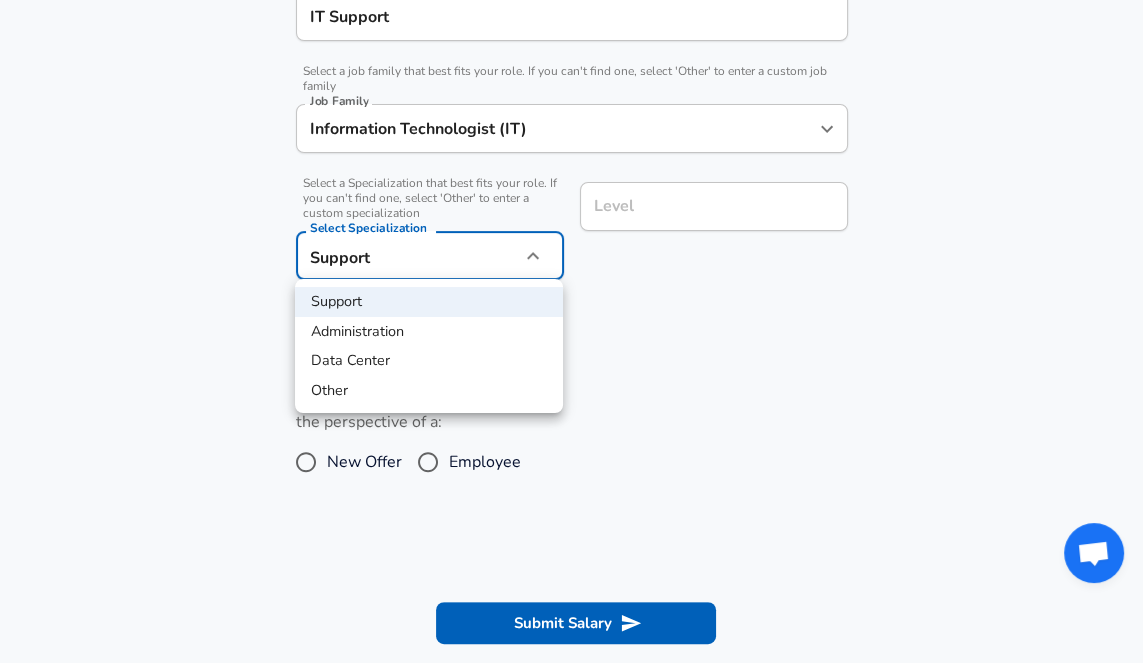 click at bounding box center [571, 331] 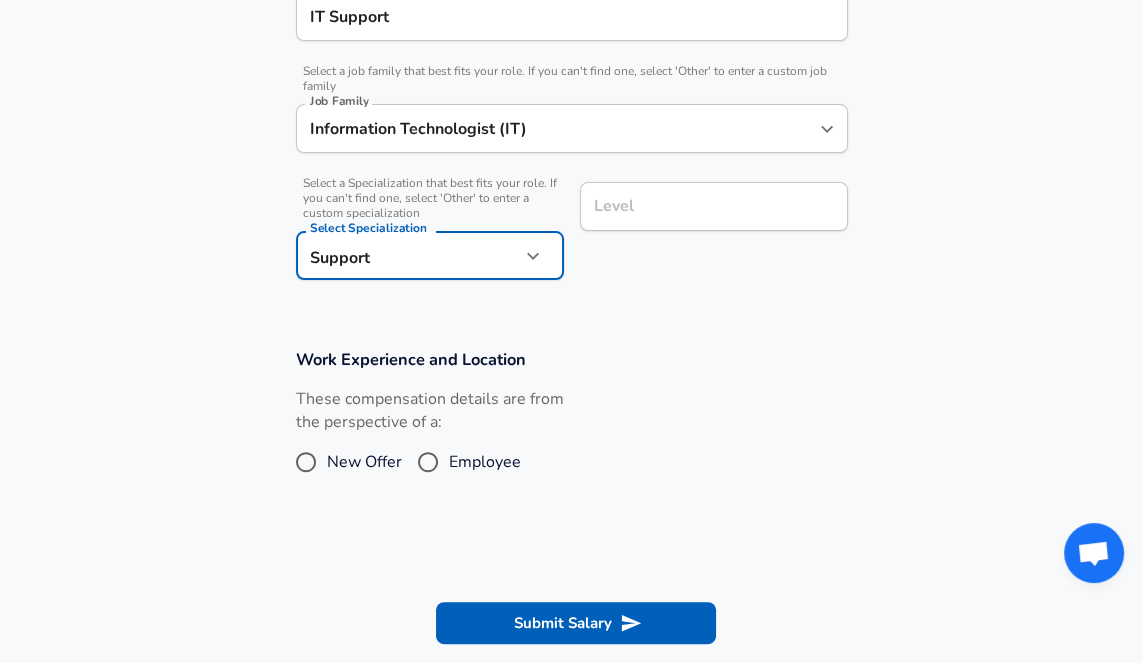 click on "Information Technologist (IT)" at bounding box center (557, 128) 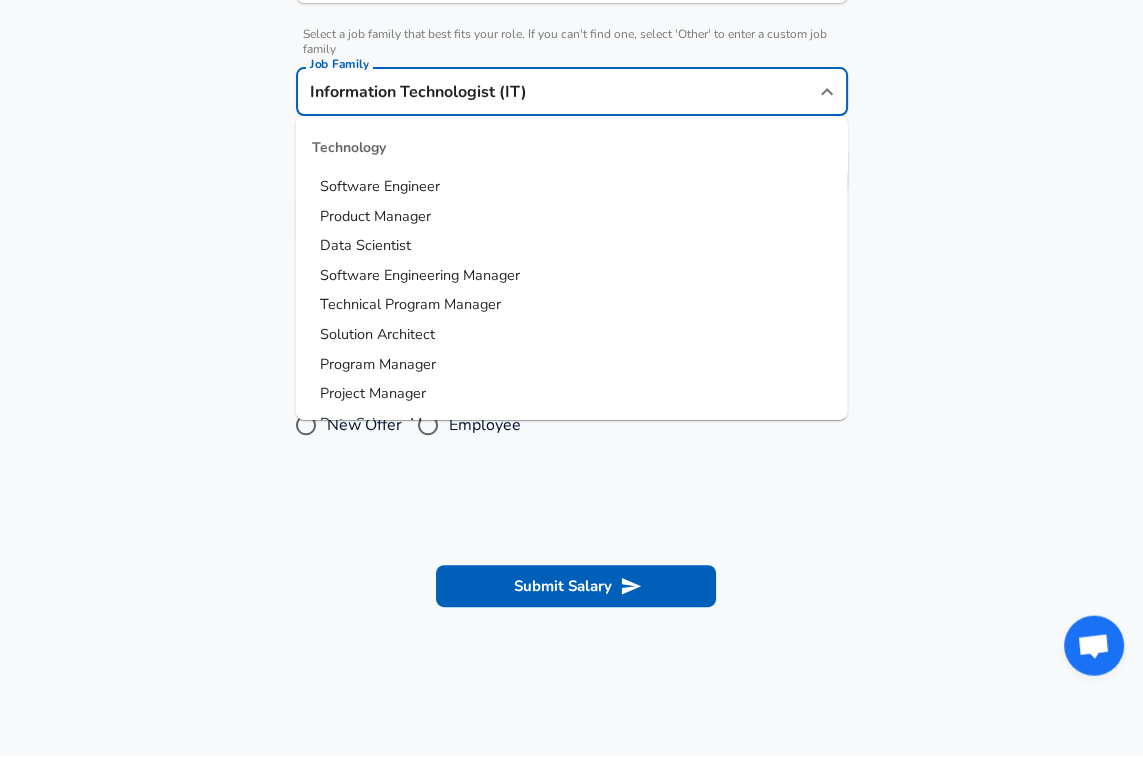 scroll, scrollTop: 596, scrollLeft: 0, axis: vertical 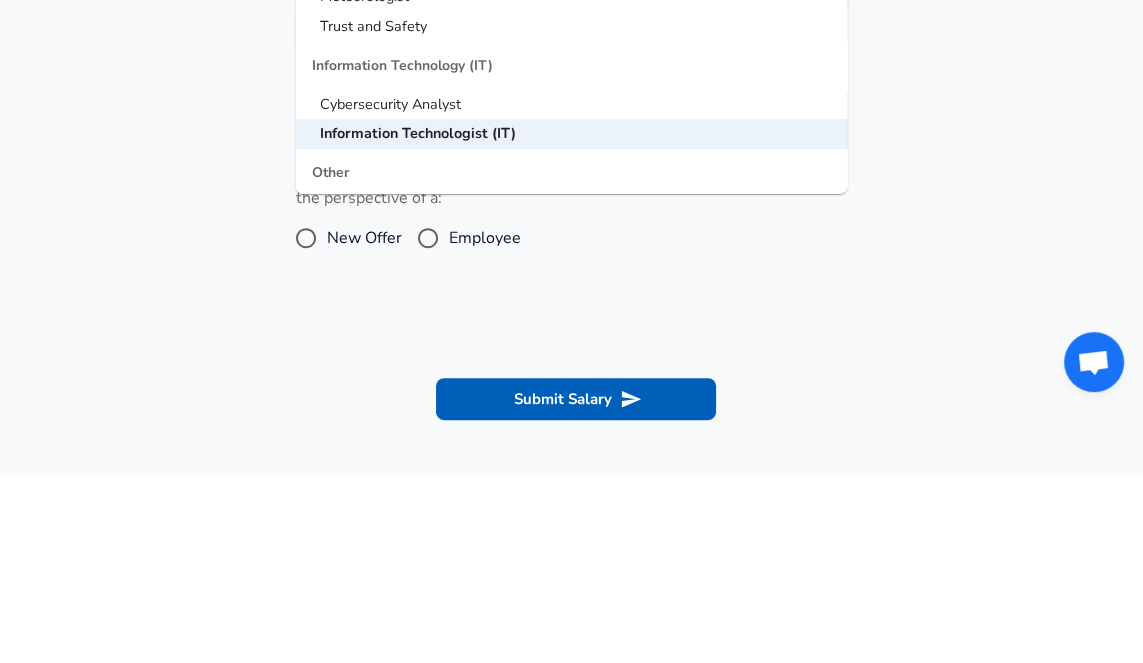 click on "Work Experience and Location These compensation details are from the perspective of a: New Offer Employee" at bounding box center (571, 392) 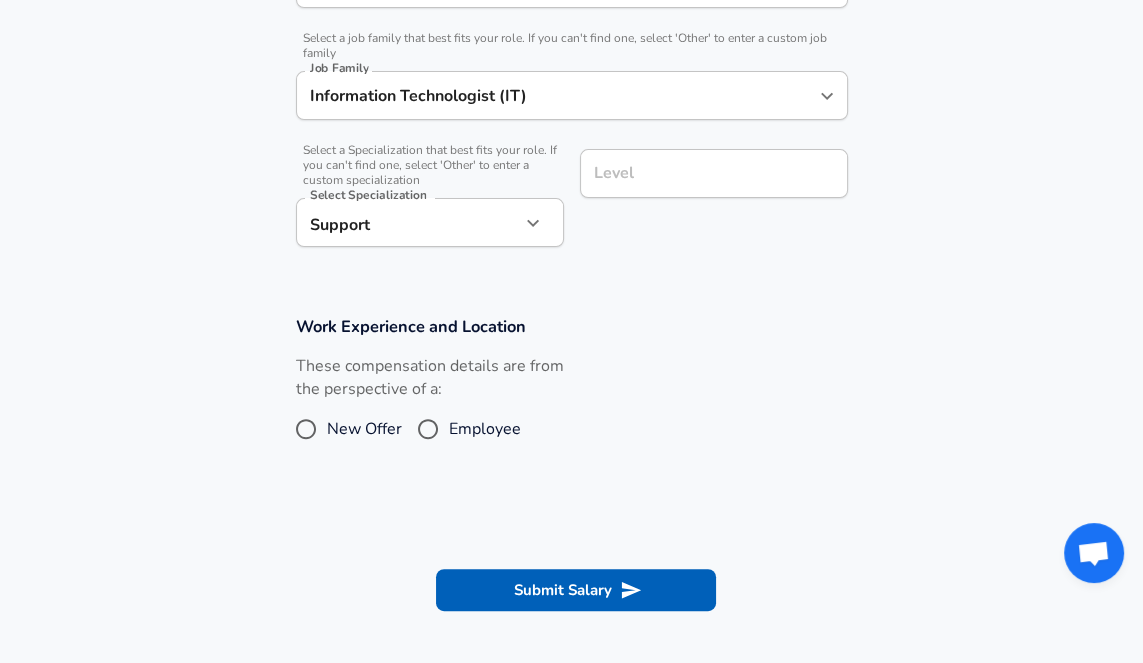 click on "Level" at bounding box center (714, 173) 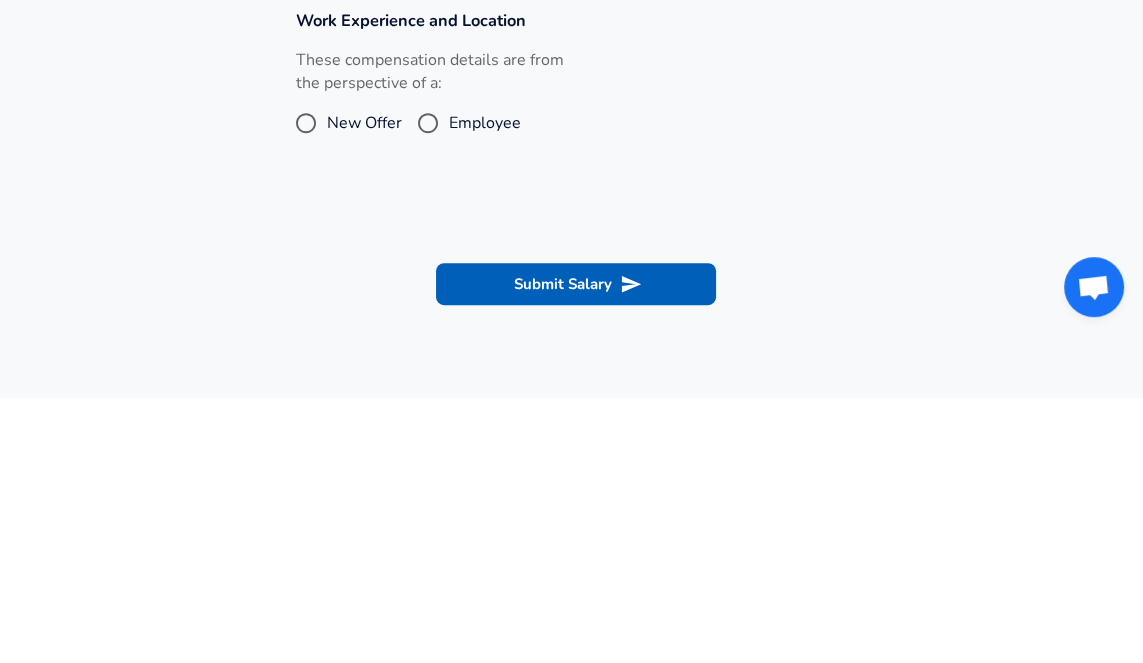scroll, scrollTop: 636, scrollLeft: 0, axis: vertical 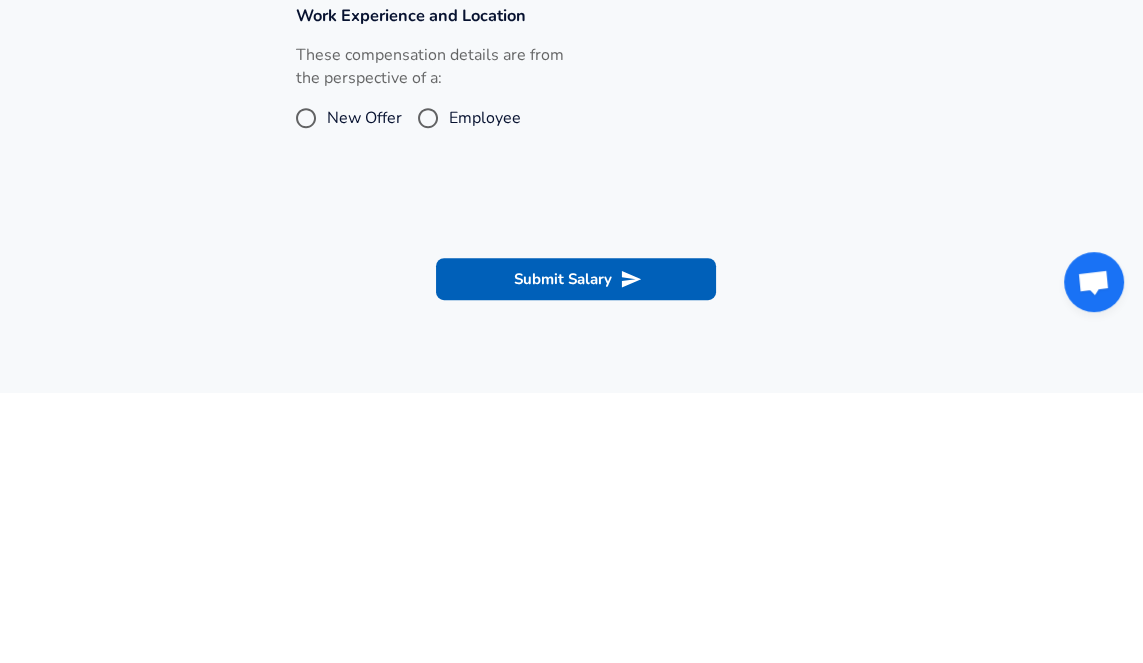type on "middle" 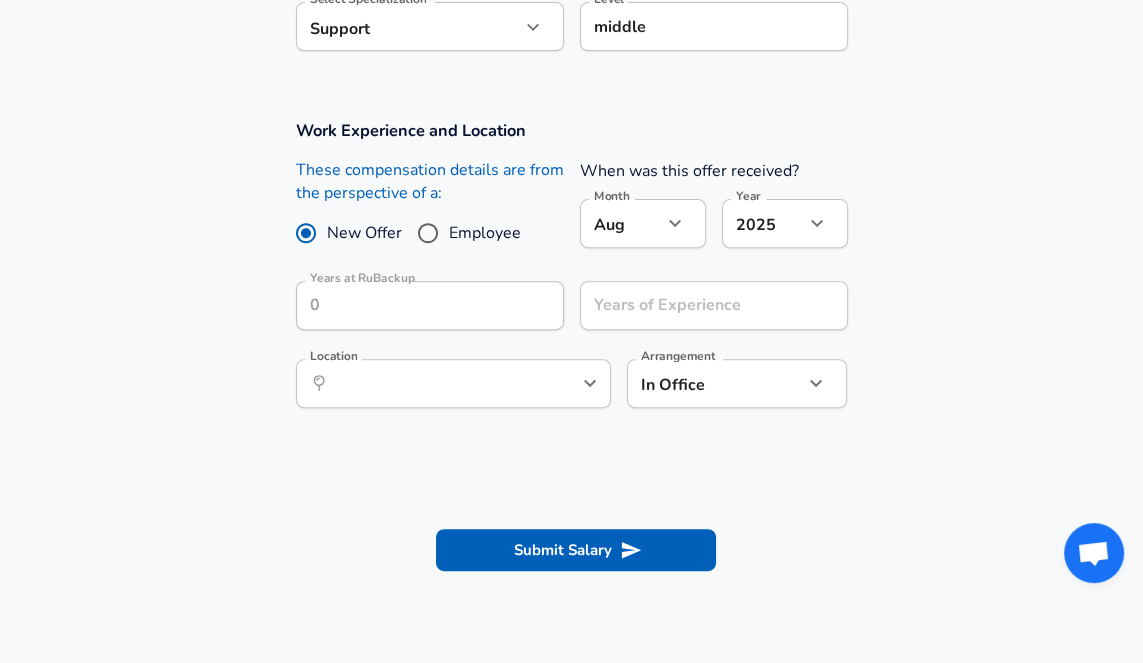 scroll, scrollTop: 797, scrollLeft: 0, axis: vertical 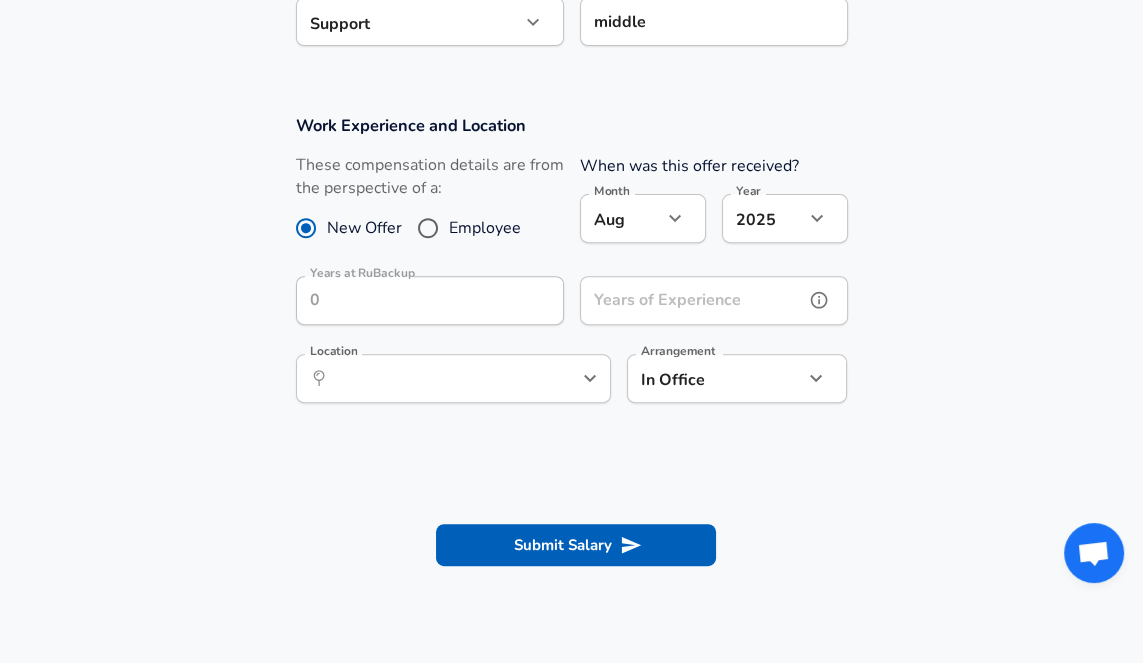 click at bounding box center (819, 300) 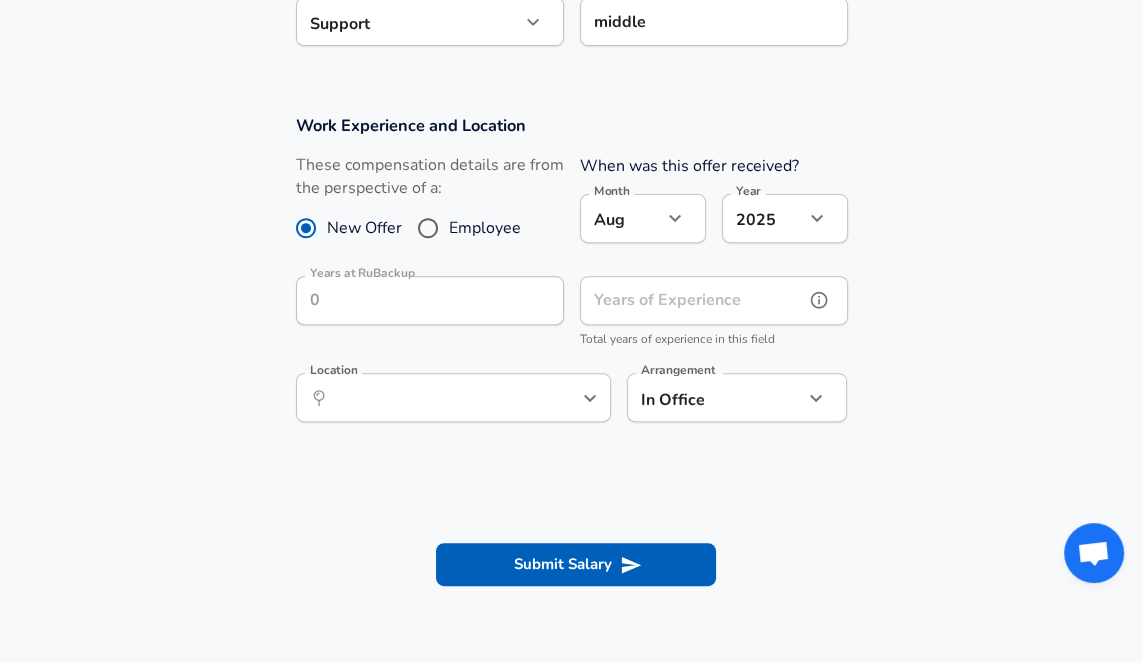 click on "Years of Experience" at bounding box center [692, 300] 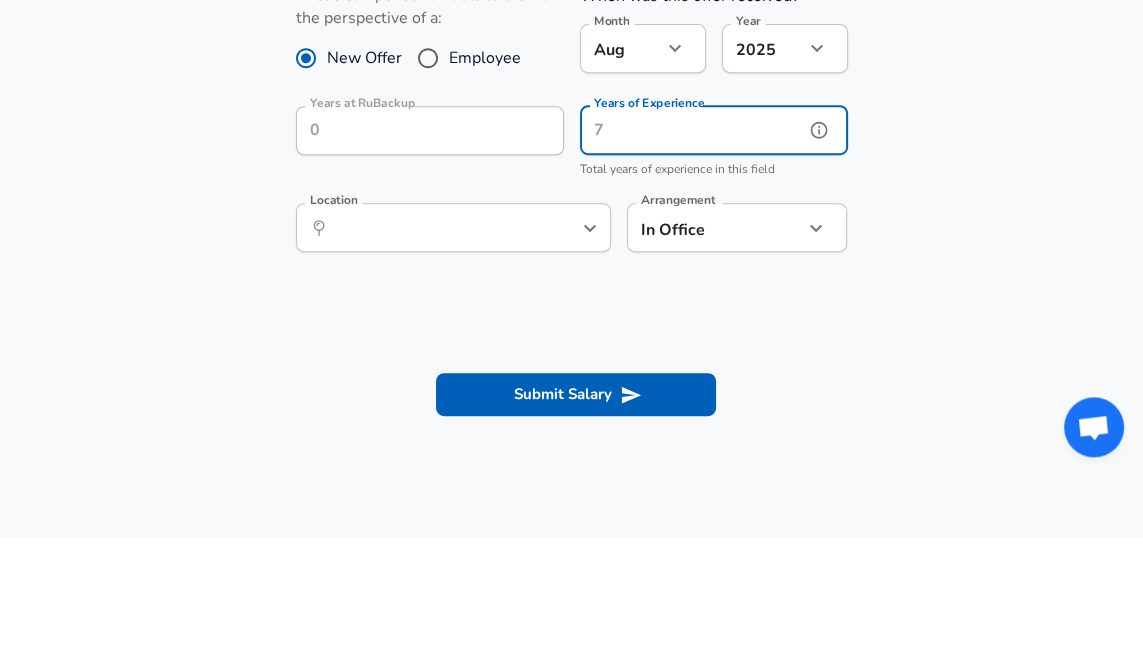 scroll, scrollTop: 841, scrollLeft: 0, axis: vertical 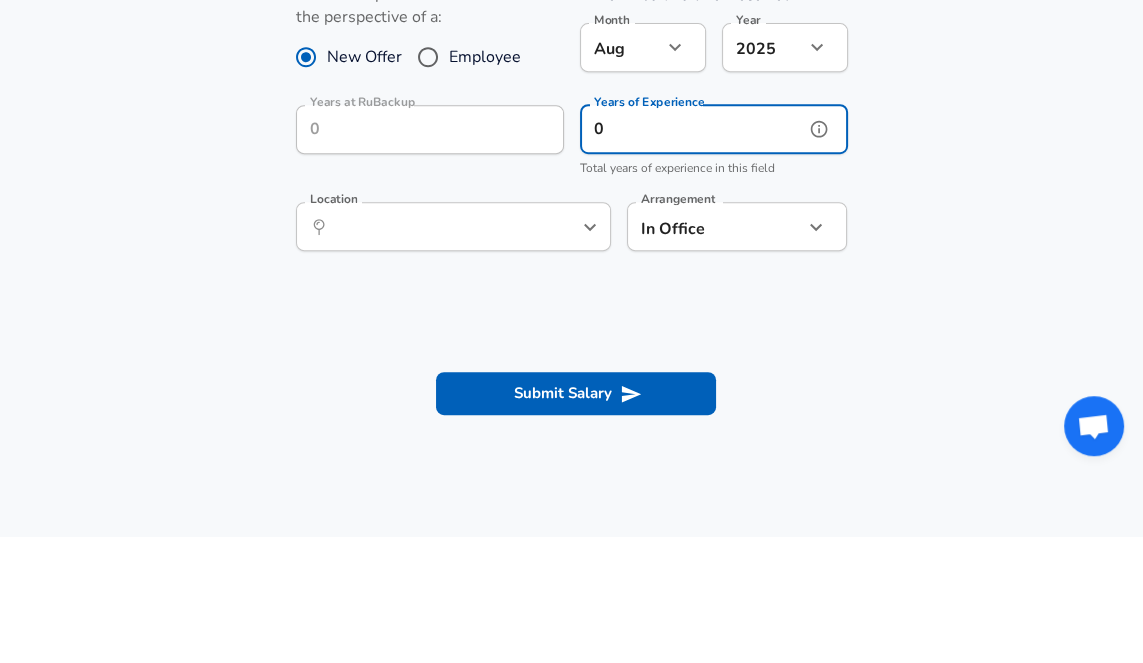 type on "0" 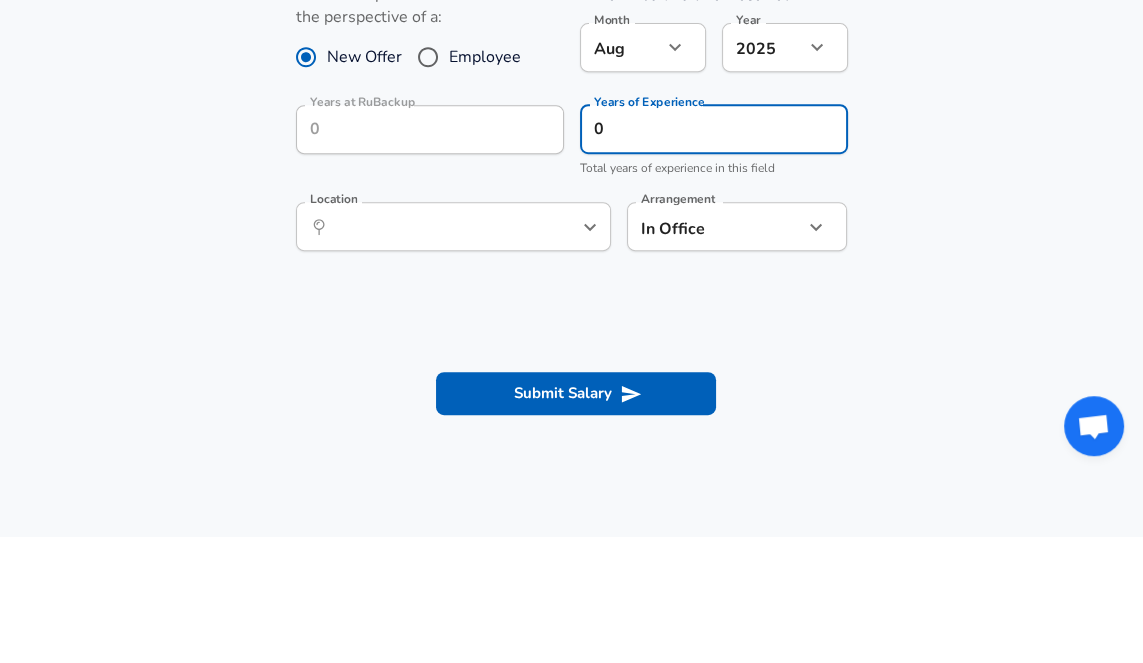 click on "Work Experience and Location These compensation details are from the perspective of a: New Offer Employee When was this offer received? Month Aug 8 Month Year 2025 2025 Year Years at RuBackup Years at RuBackup Years of Experience 0 Years of Experience   Total years of experience in this field Location ​​Location Arrangement In Office office Arrangement" at bounding box center (571, 235) 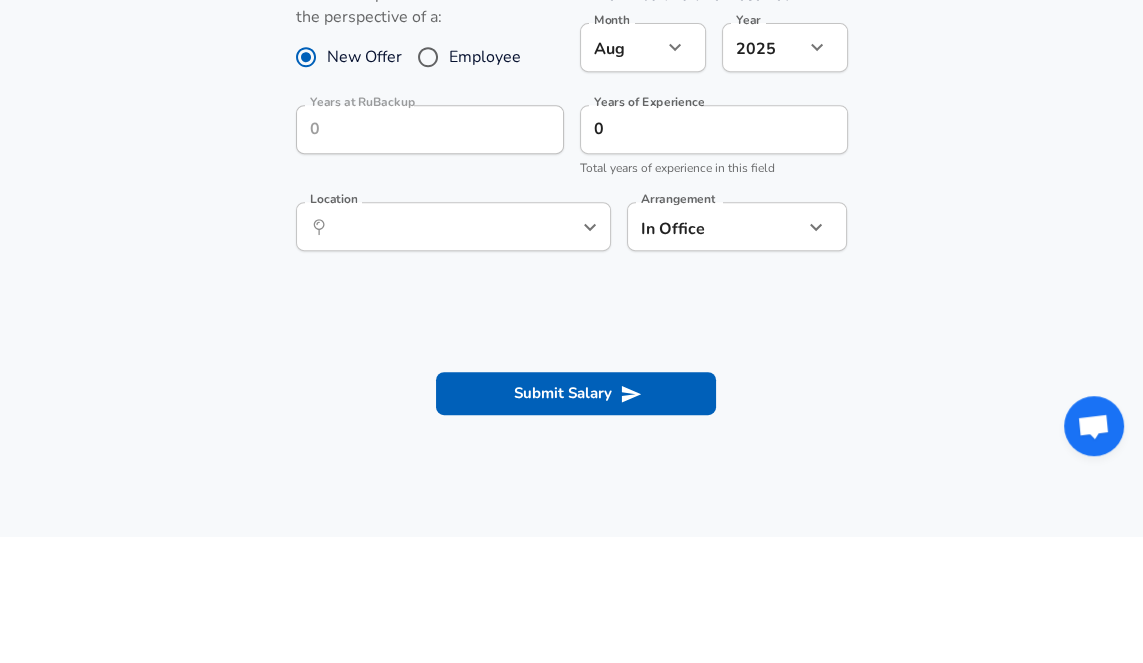 scroll, scrollTop: 841, scrollLeft: 0, axis: vertical 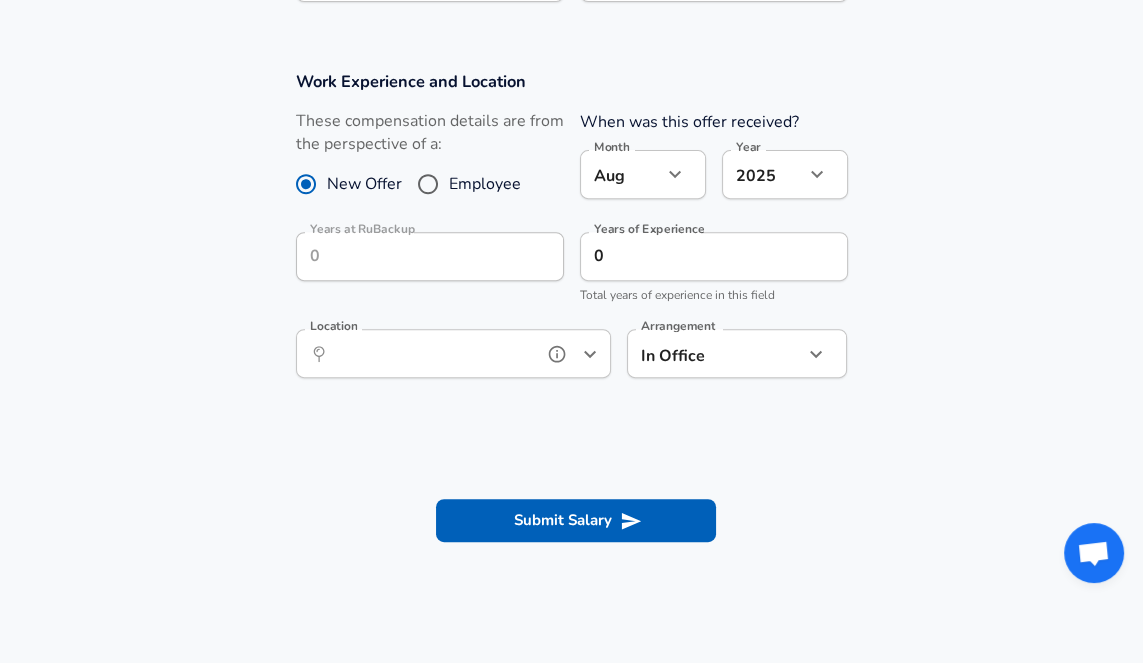 click on "Location" at bounding box center [431, 353] 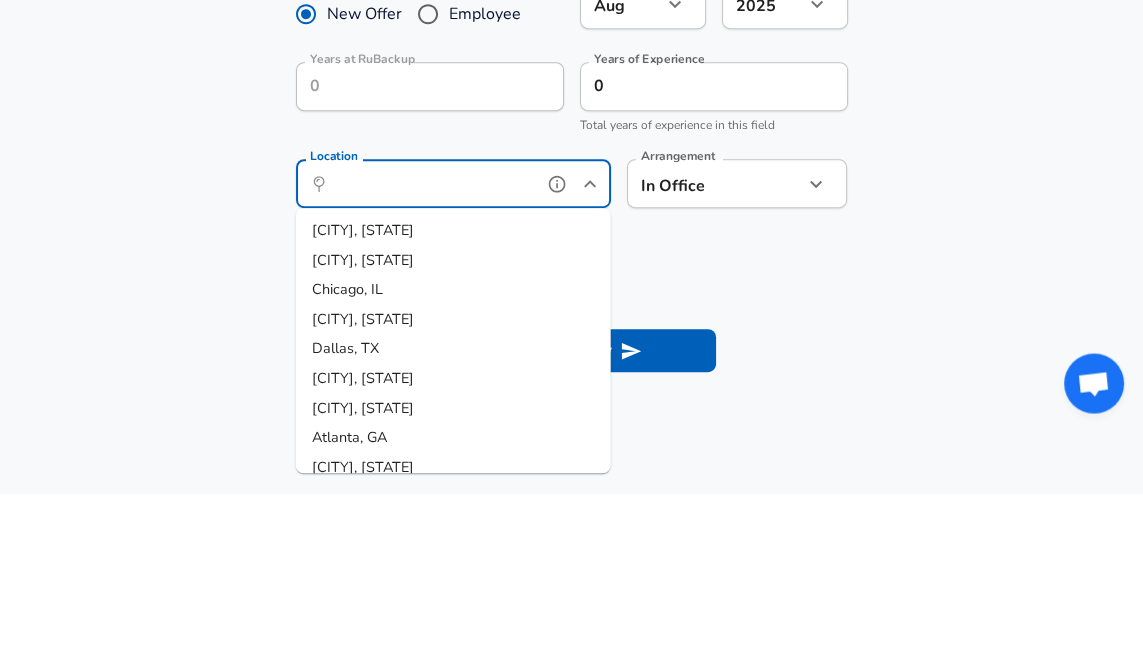 scroll, scrollTop: 841, scrollLeft: 0, axis: vertical 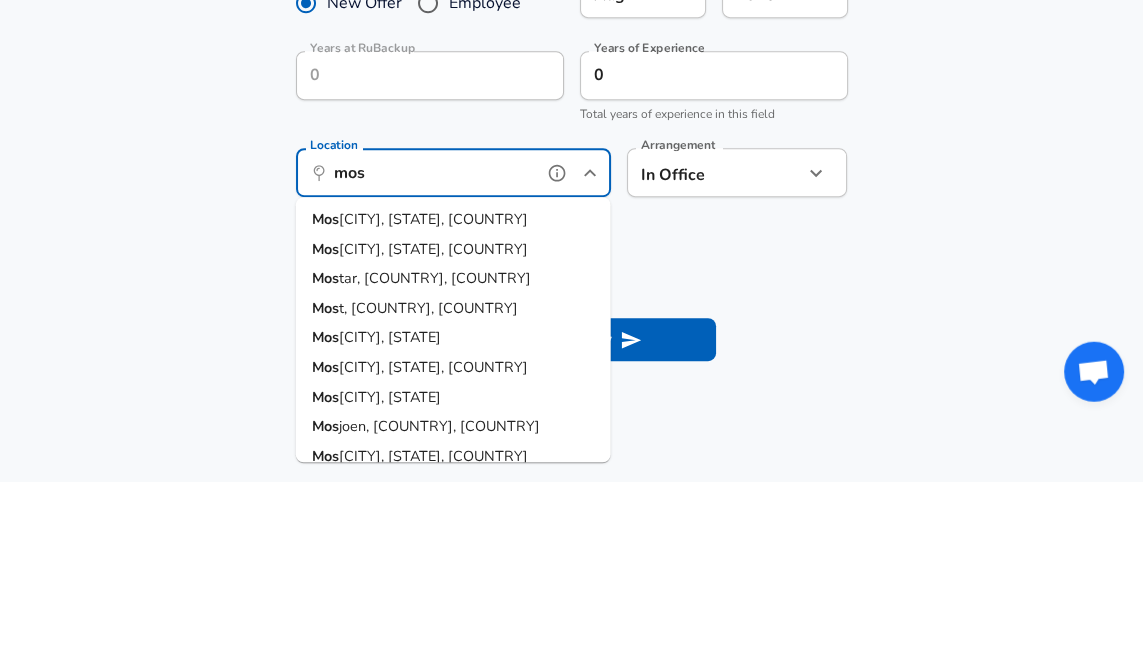 click on "Mos" at bounding box center [325, 400] 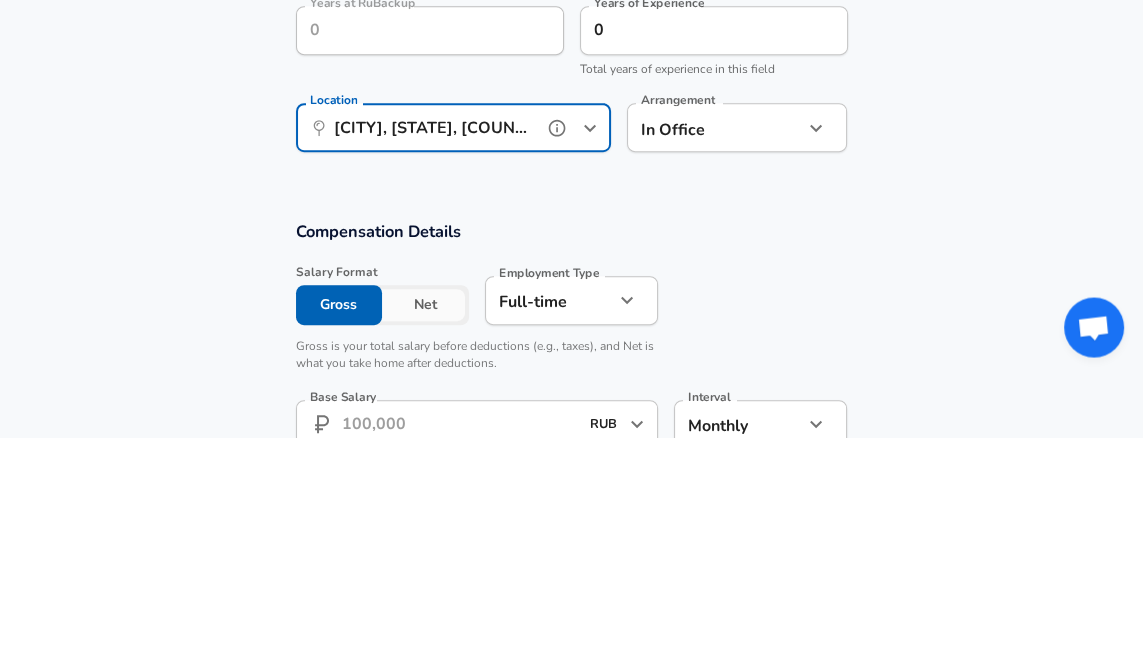 type on "[CITY], [STATE], [COUNTRY]" 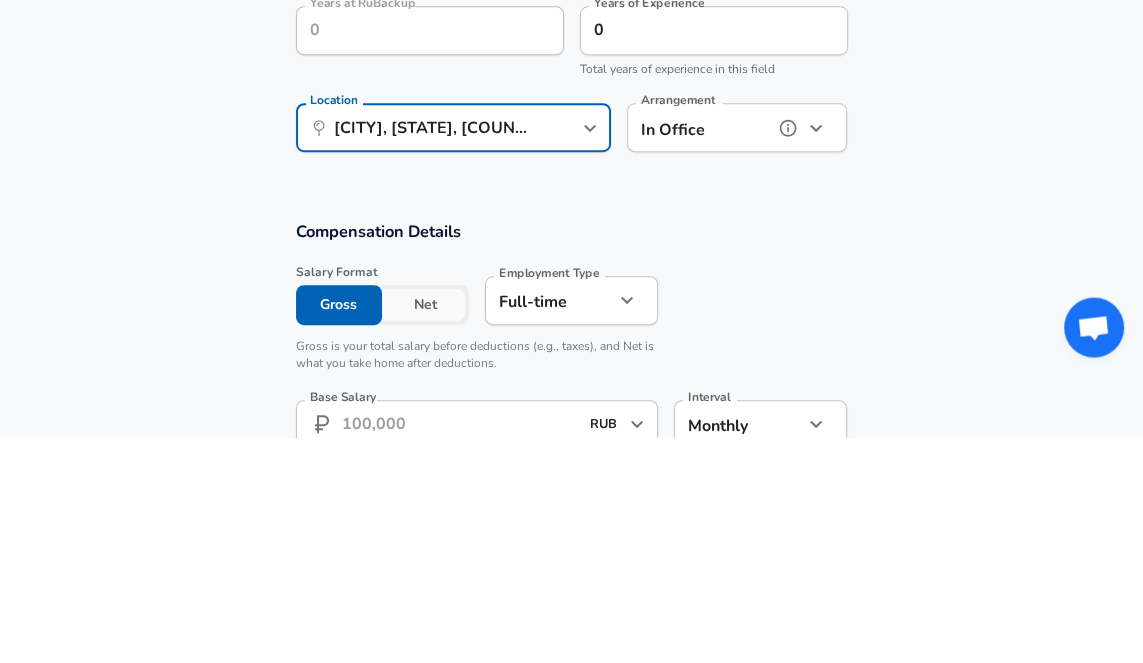 click at bounding box center [816, 354] 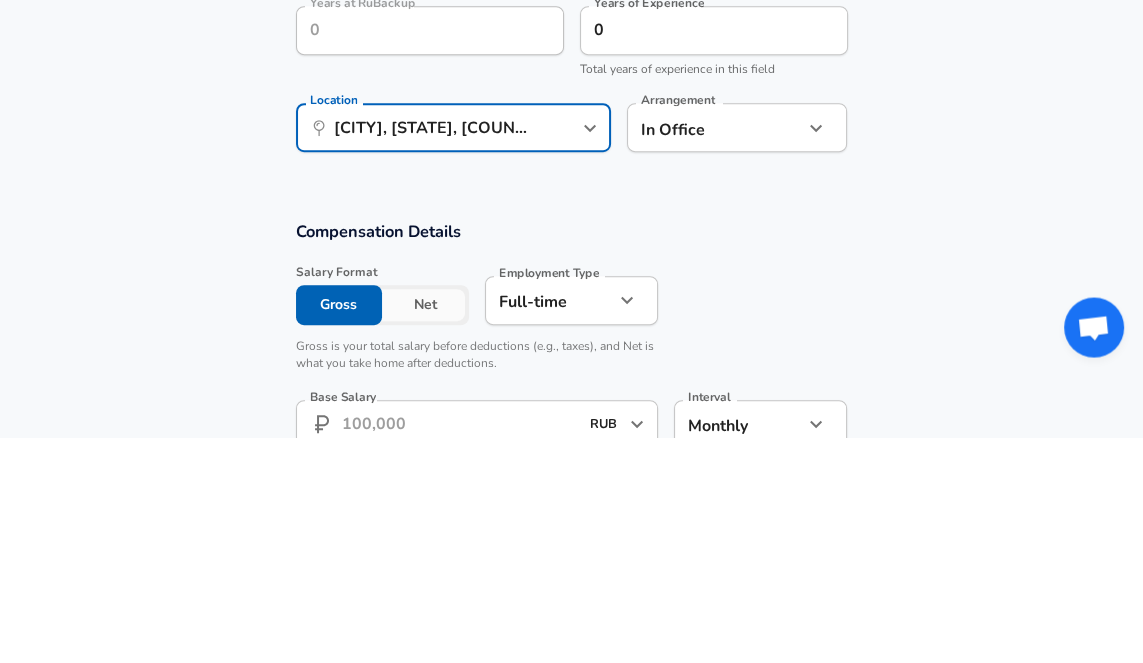 scroll, scrollTop: 841, scrollLeft: 0, axis: vertical 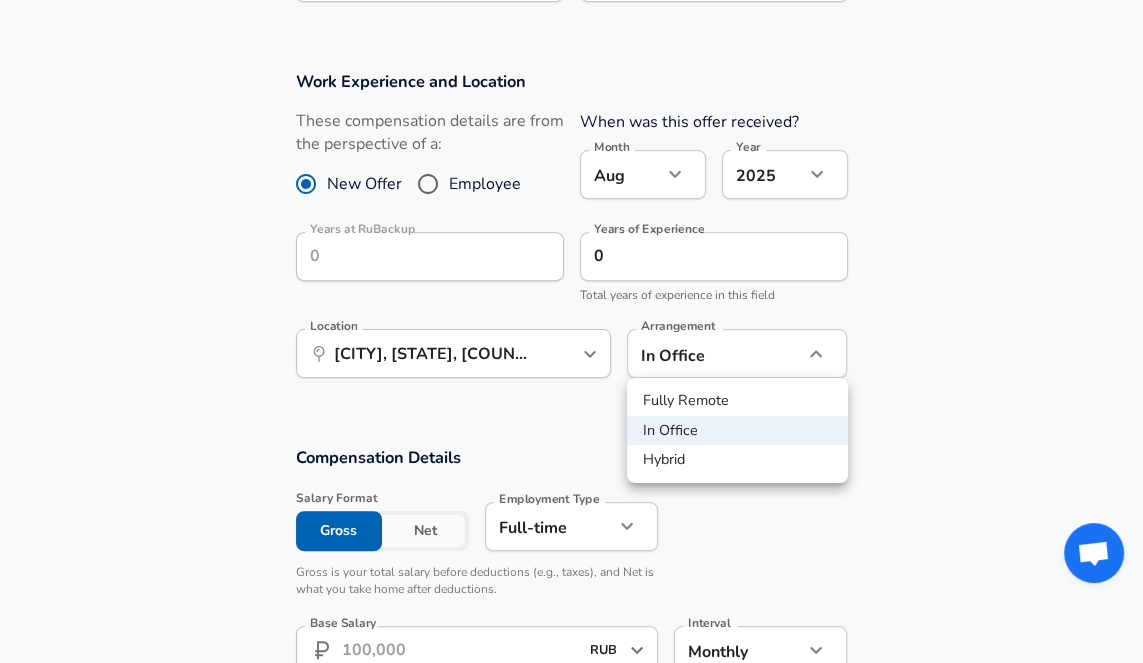 click on "Fully Remote" at bounding box center [737, 401] 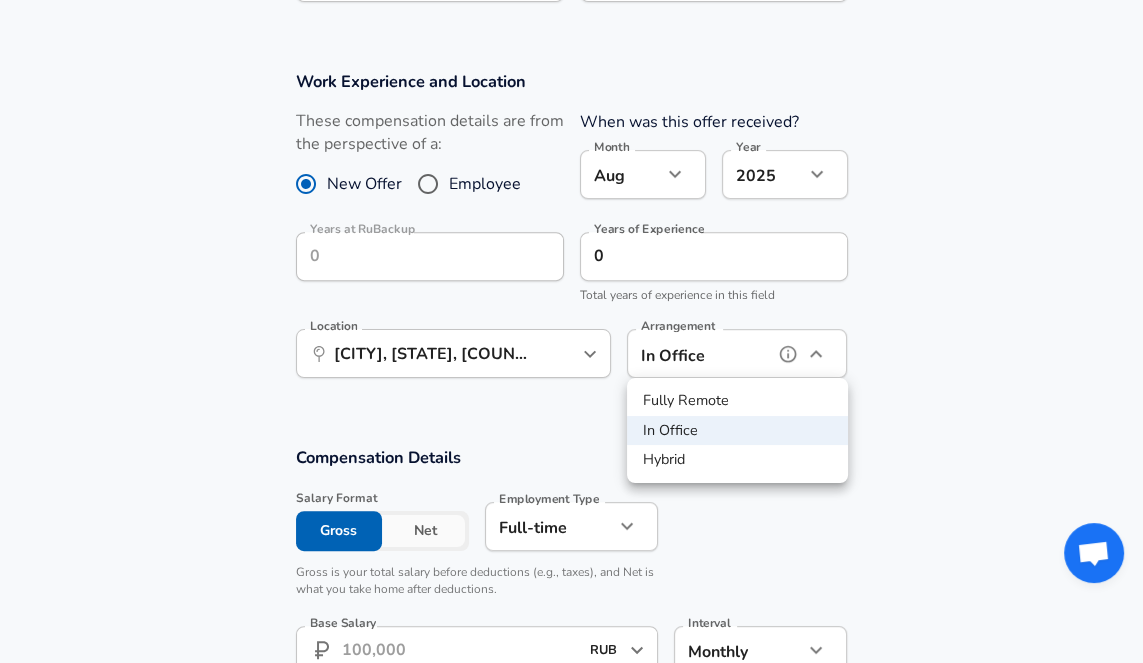 type on "remote" 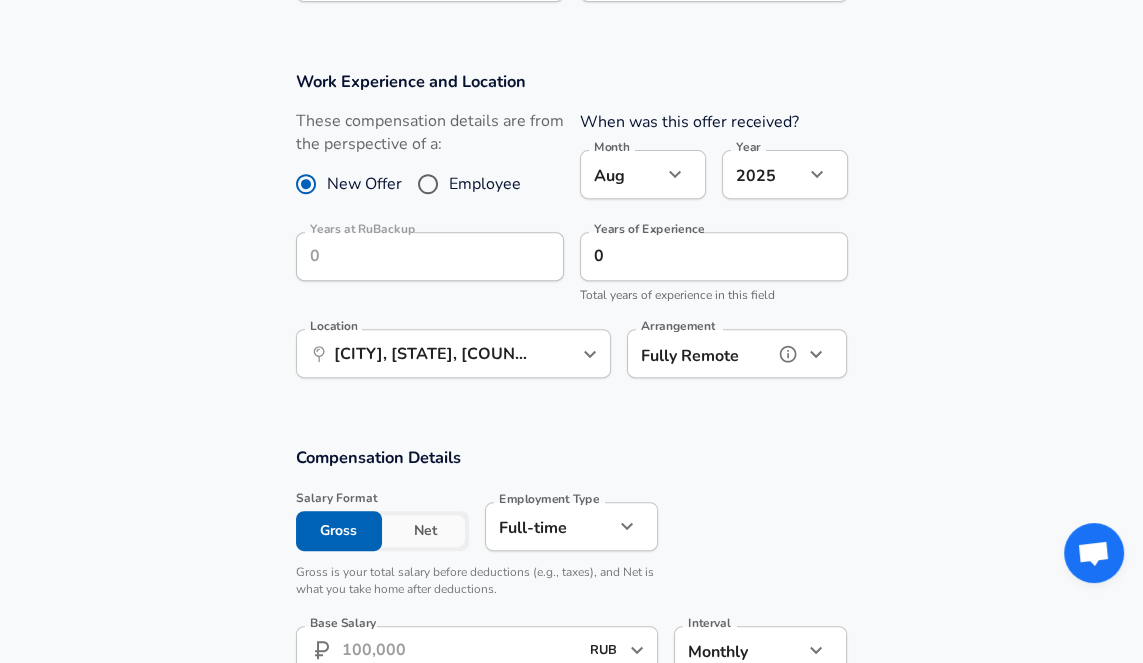 click 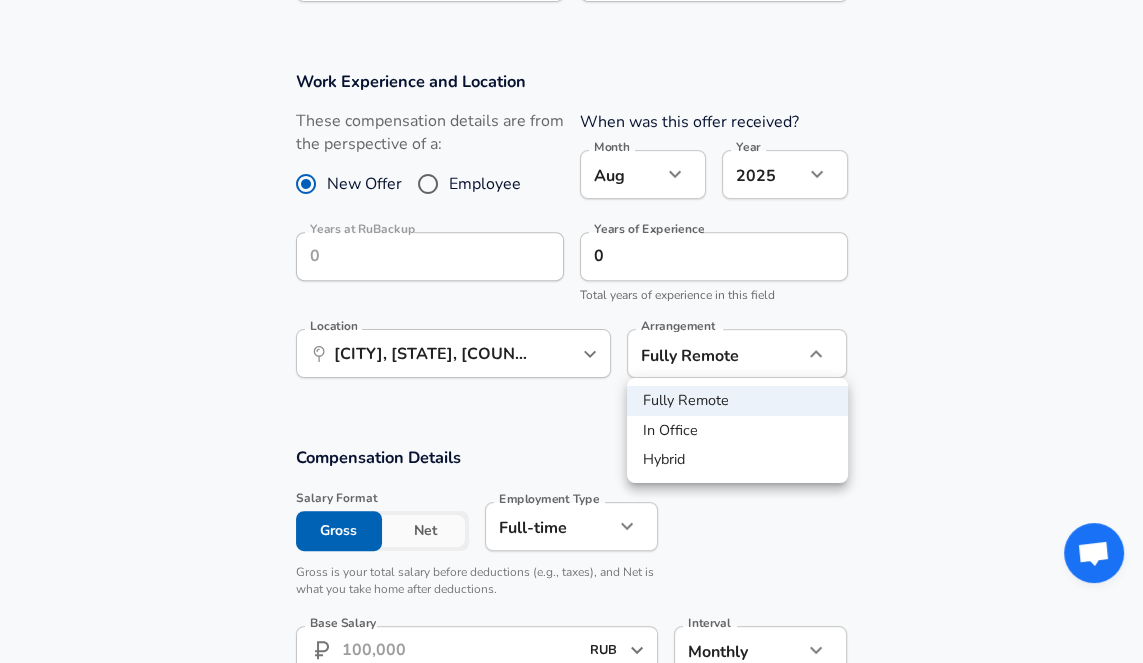 click at bounding box center [571, 331] 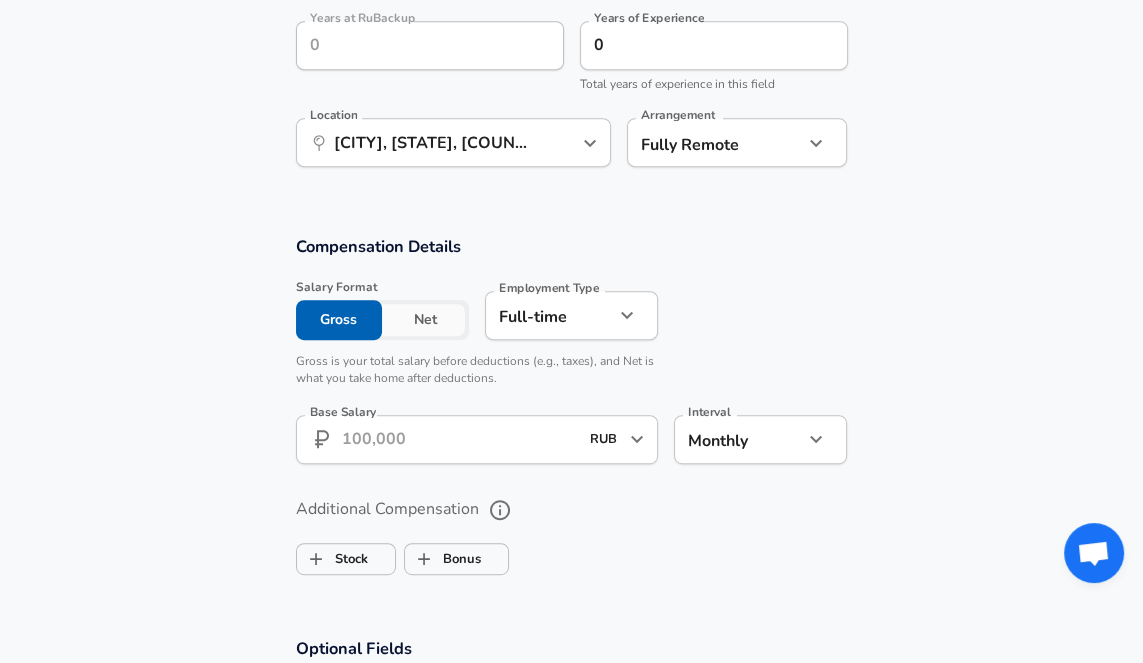 click on "Base Salary" at bounding box center [460, 439] 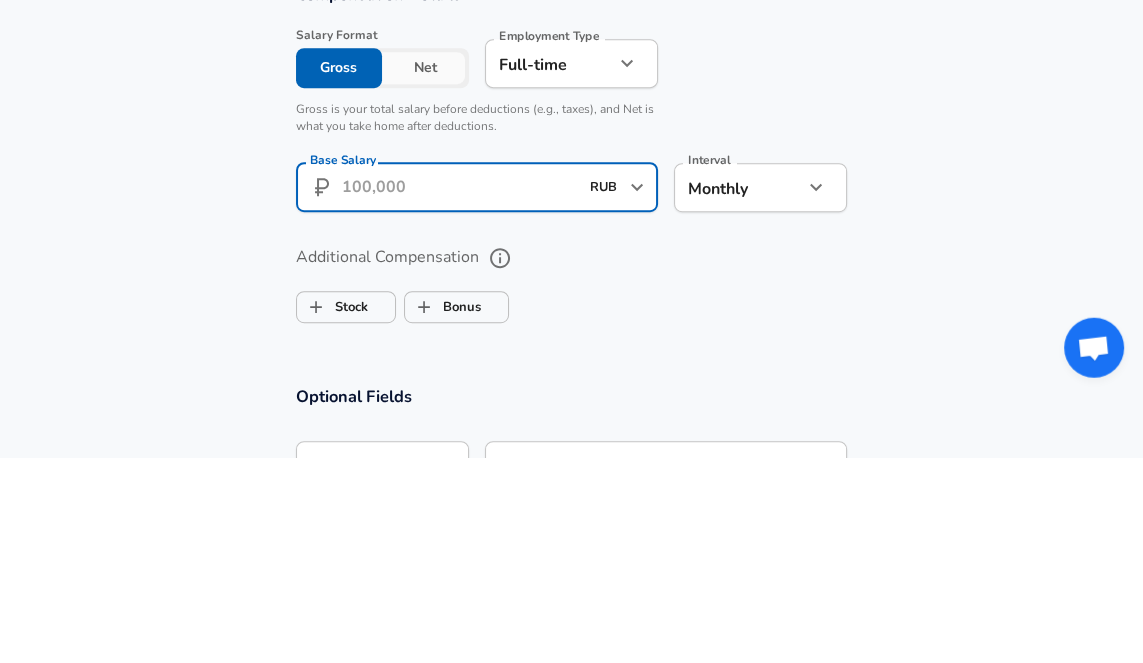 scroll, scrollTop: 1099, scrollLeft: 0, axis: vertical 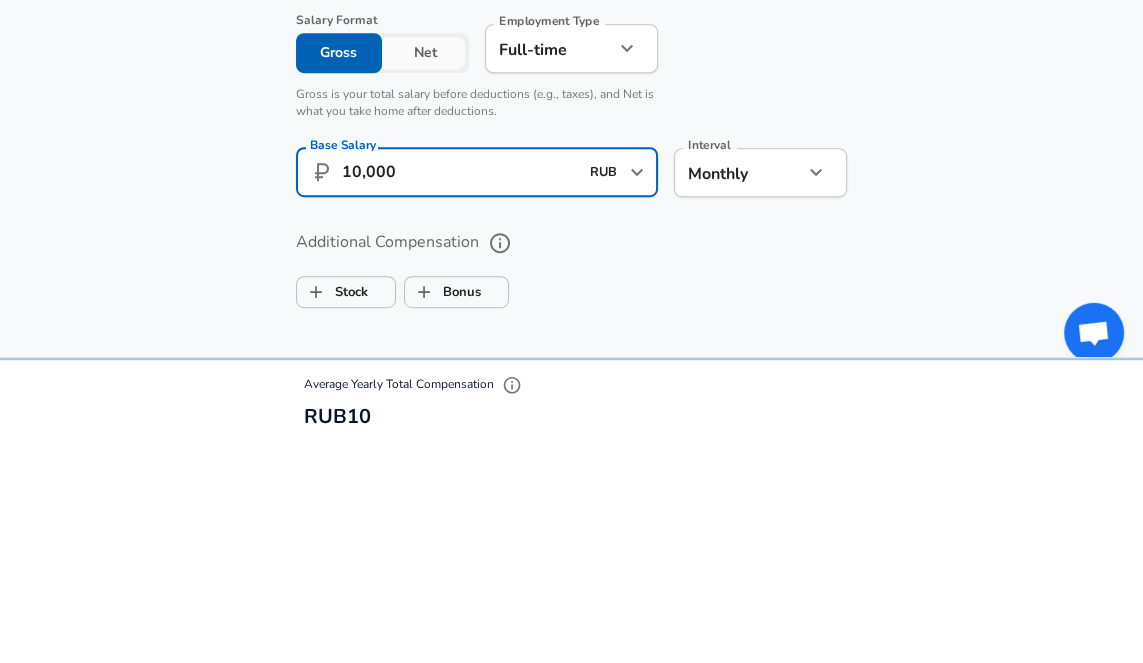 type on "100,000" 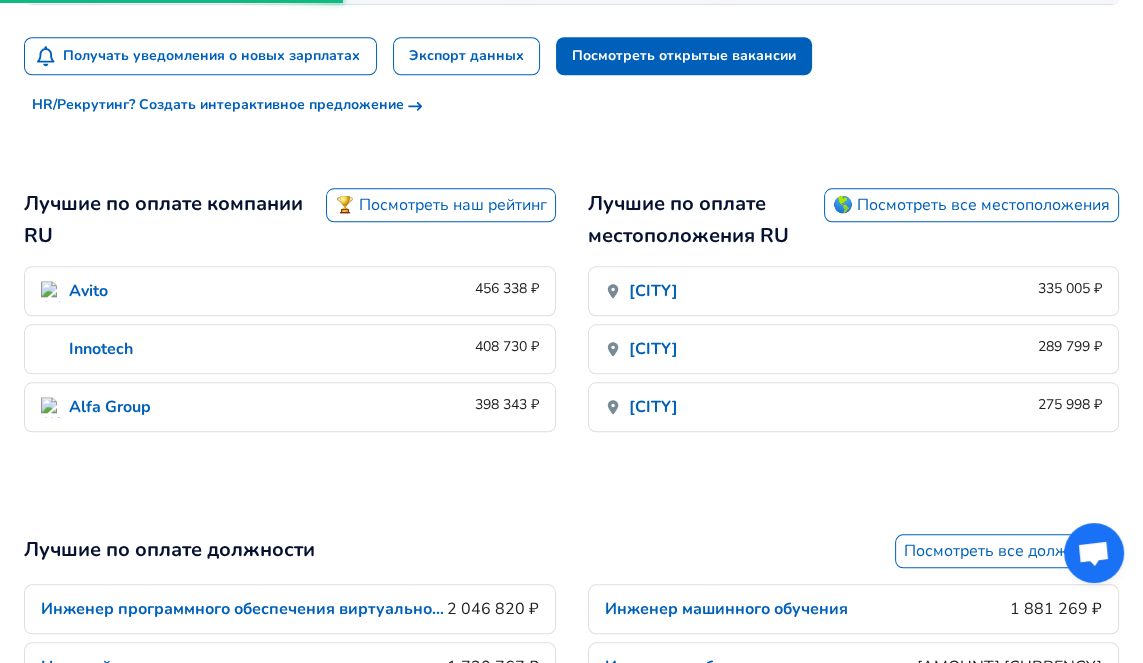 scroll, scrollTop: 749, scrollLeft: 0, axis: vertical 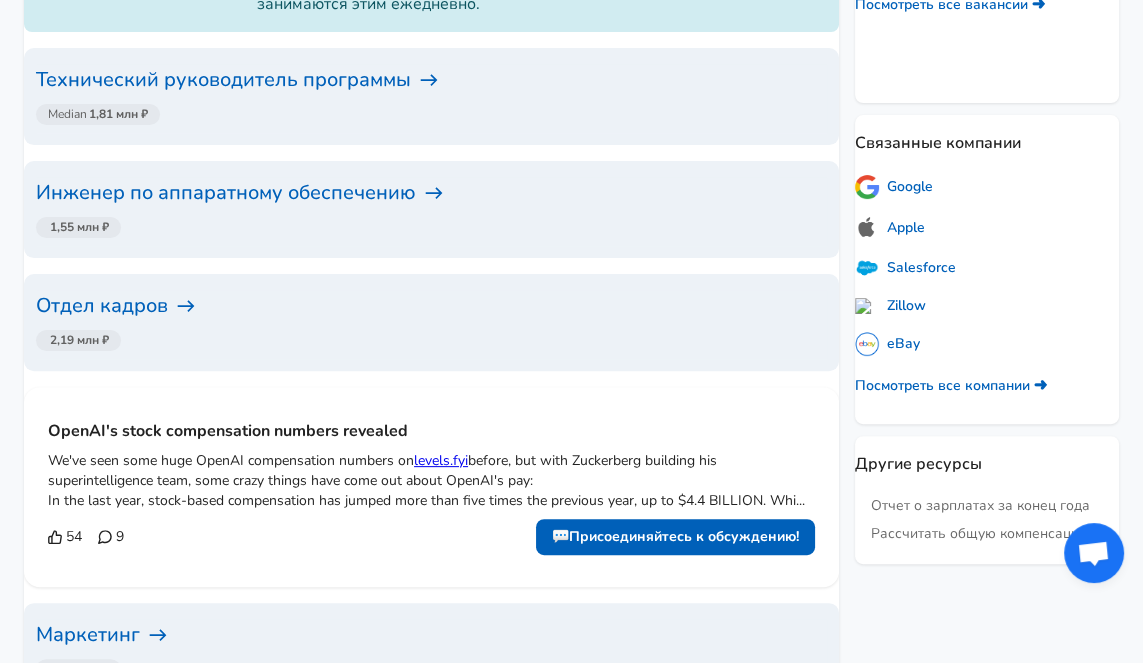 click on "Отдел кадров" at bounding box center (431, 306) 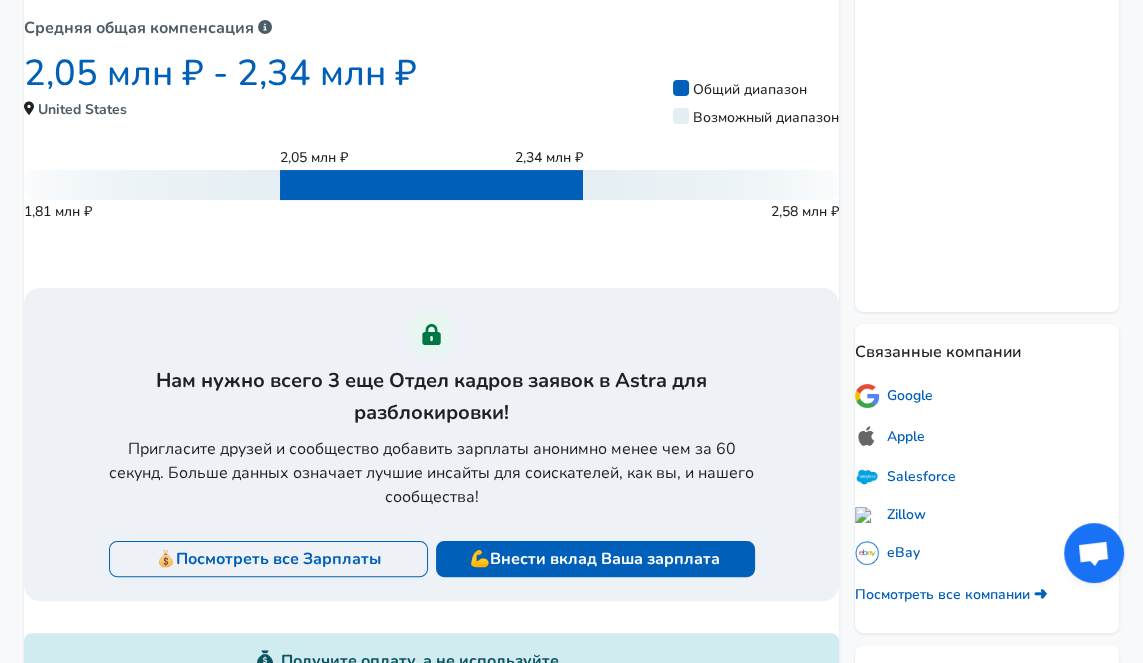 scroll, scrollTop: 428, scrollLeft: 0, axis: vertical 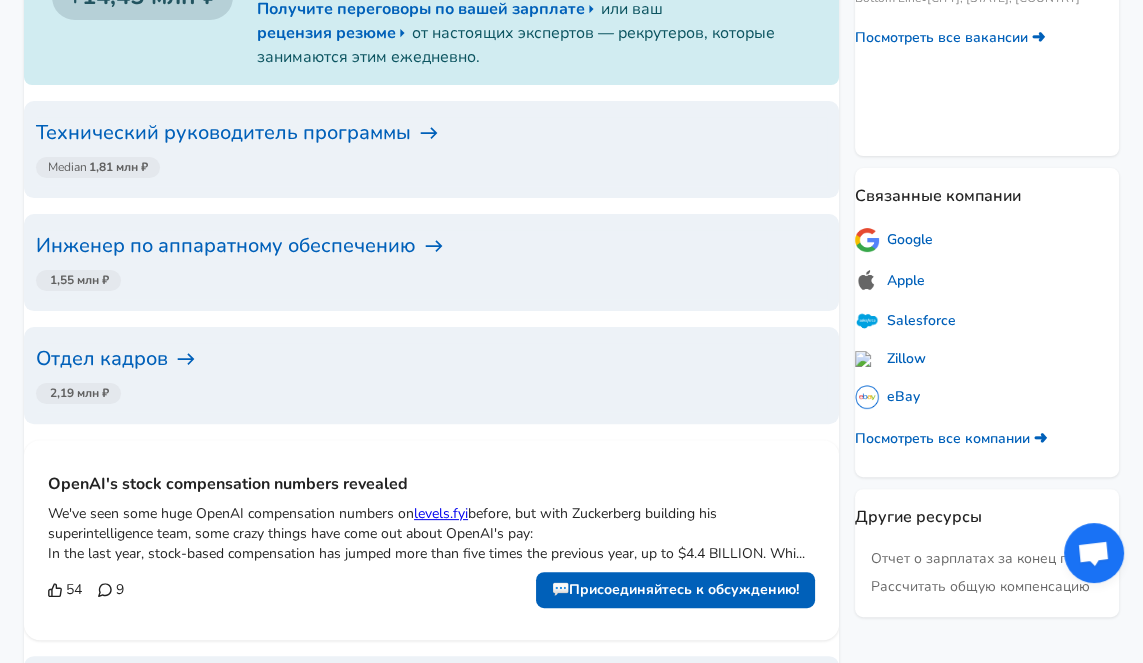 click on "Google" at bounding box center (894, 240) 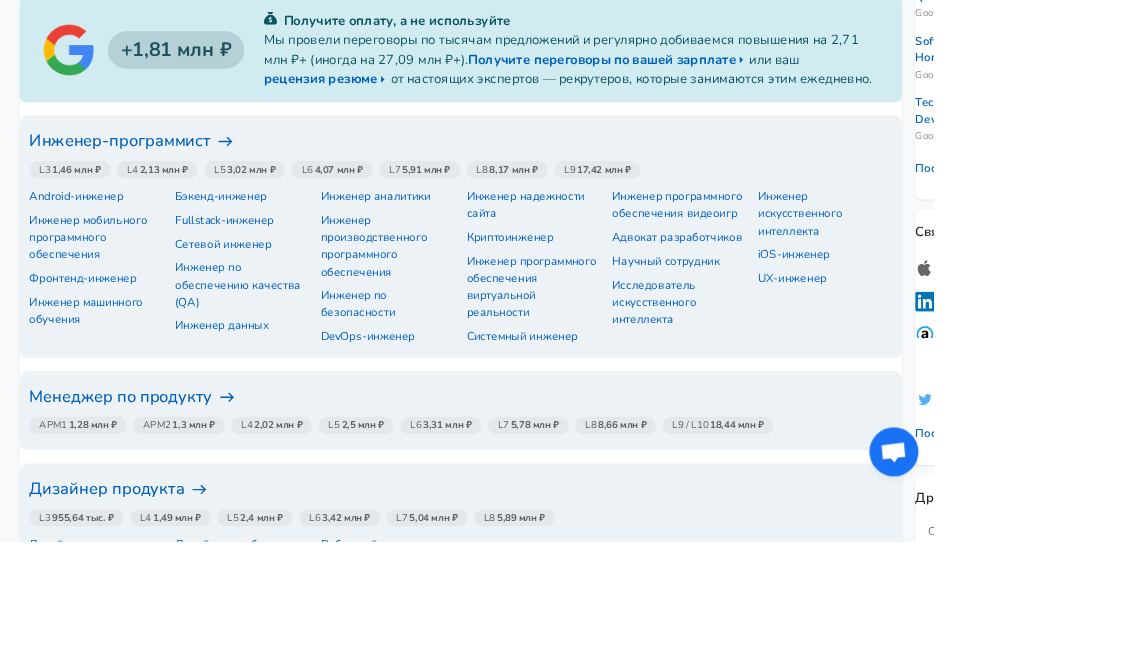 scroll, scrollTop: 624, scrollLeft: 0, axis: vertical 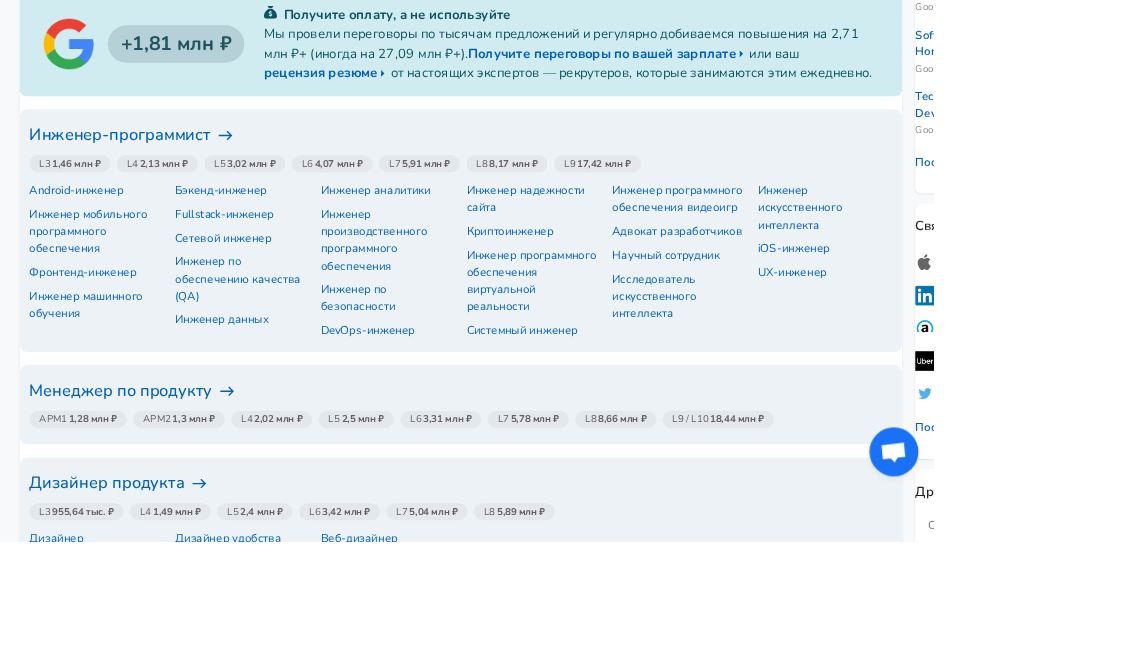 click on "DevOps-инженер" at bounding box center (450, 404) 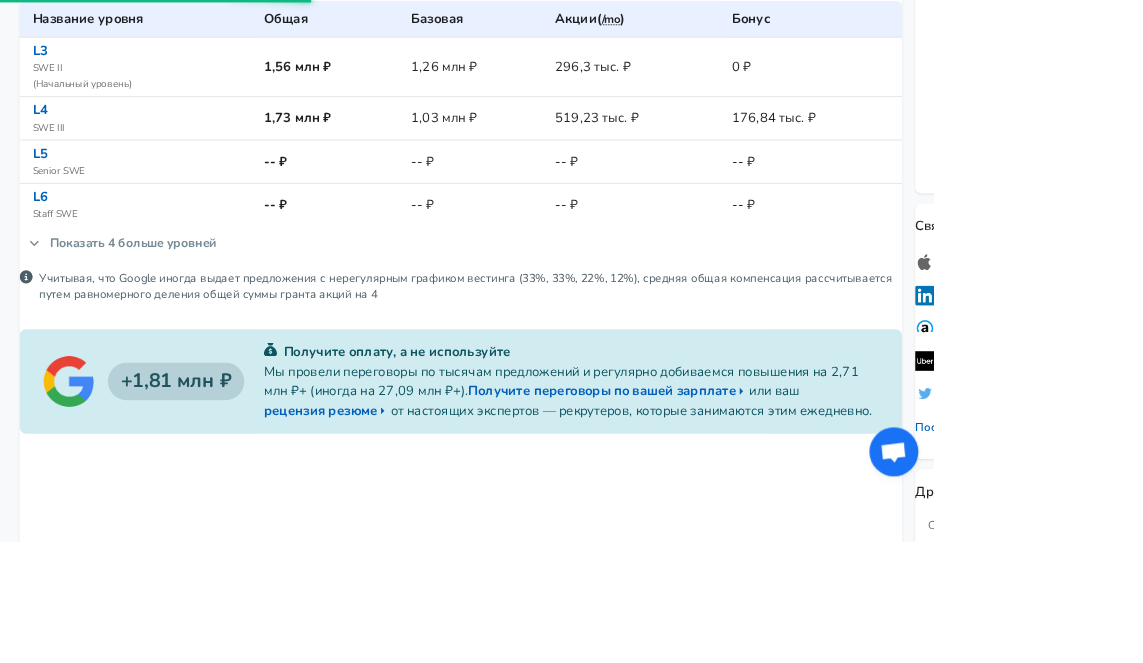 scroll, scrollTop: 0, scrollLeft: 0, axis: both 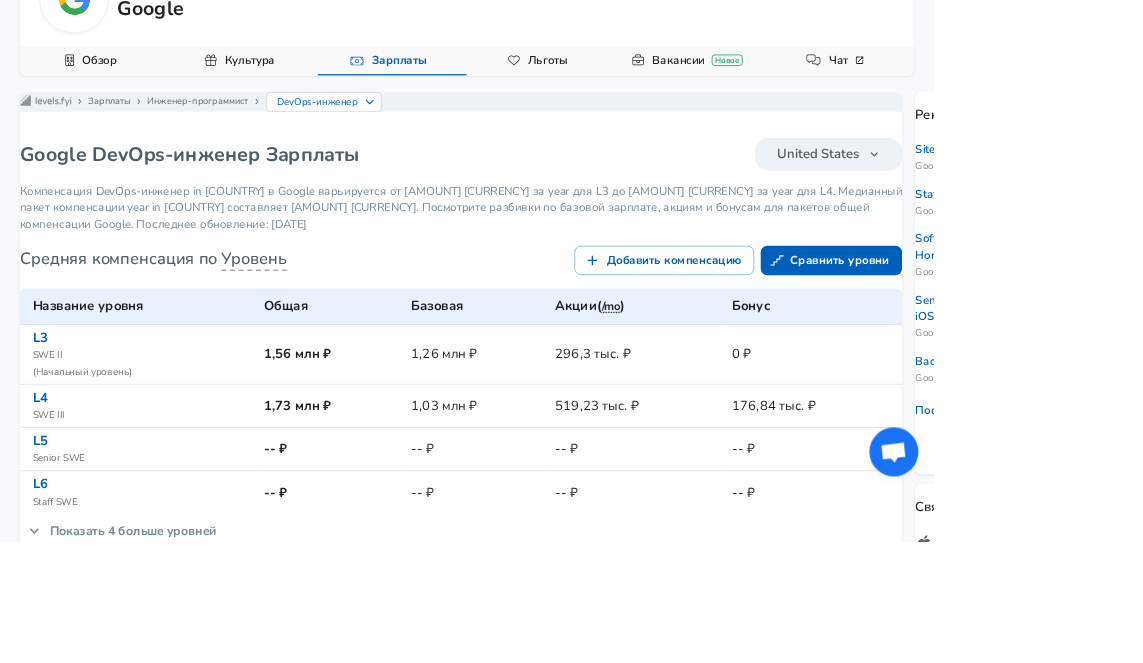 click on "/mo" at bounding box center [747, 376] 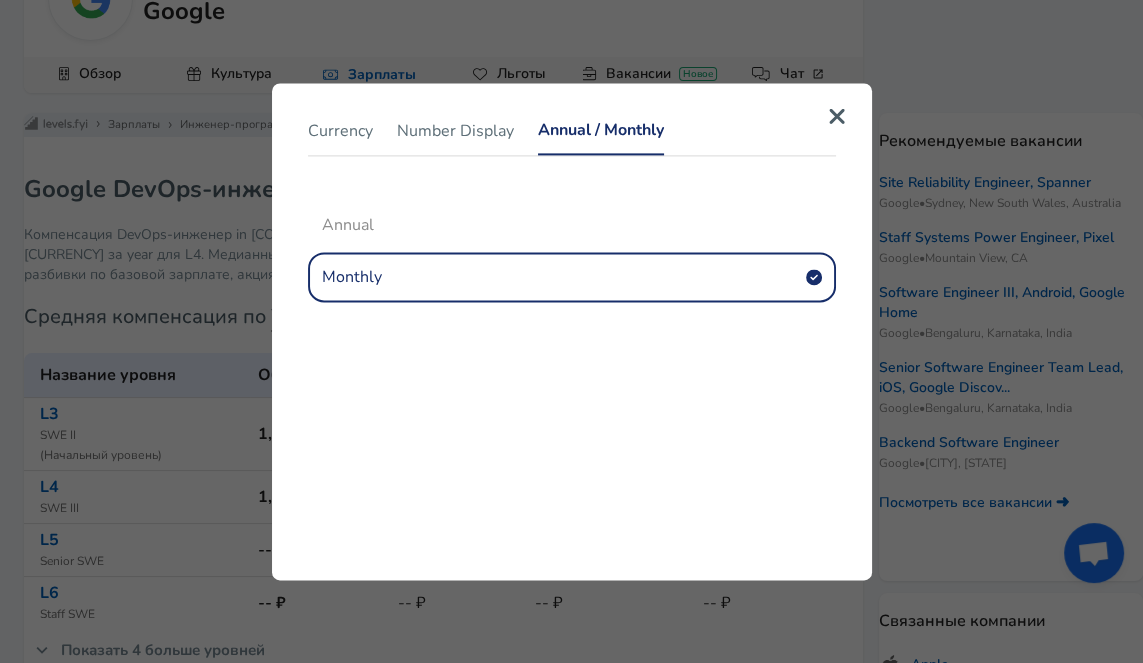 click at bounding box center [837, 116] 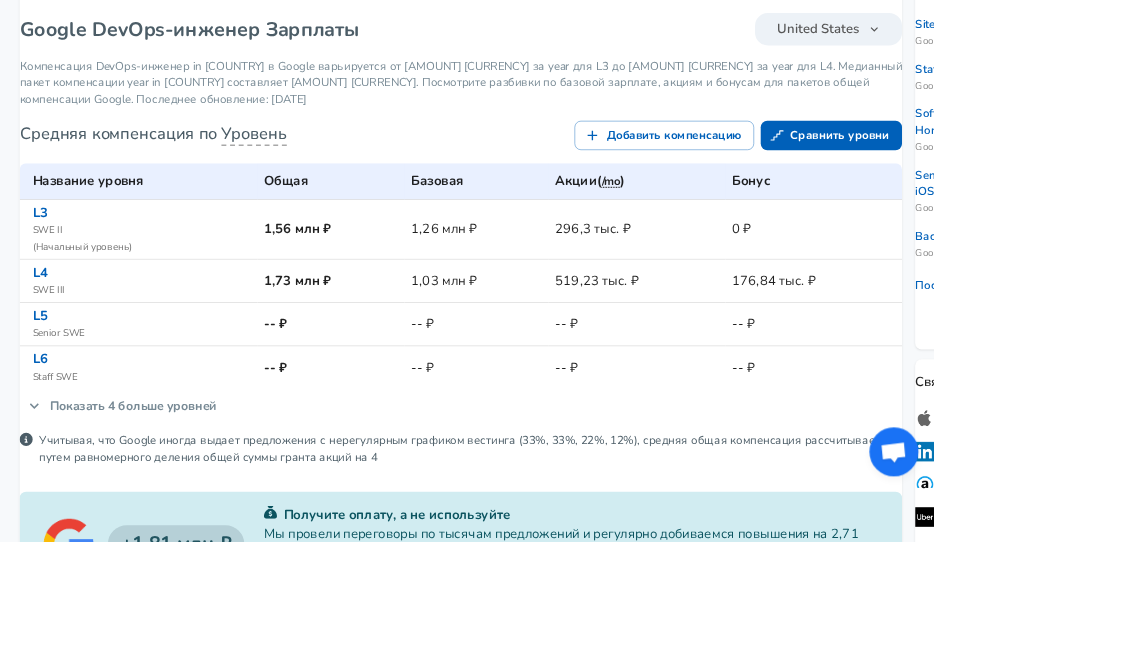 scroll, scrollTop: 428, scrollLeft: 0, axis: vertical 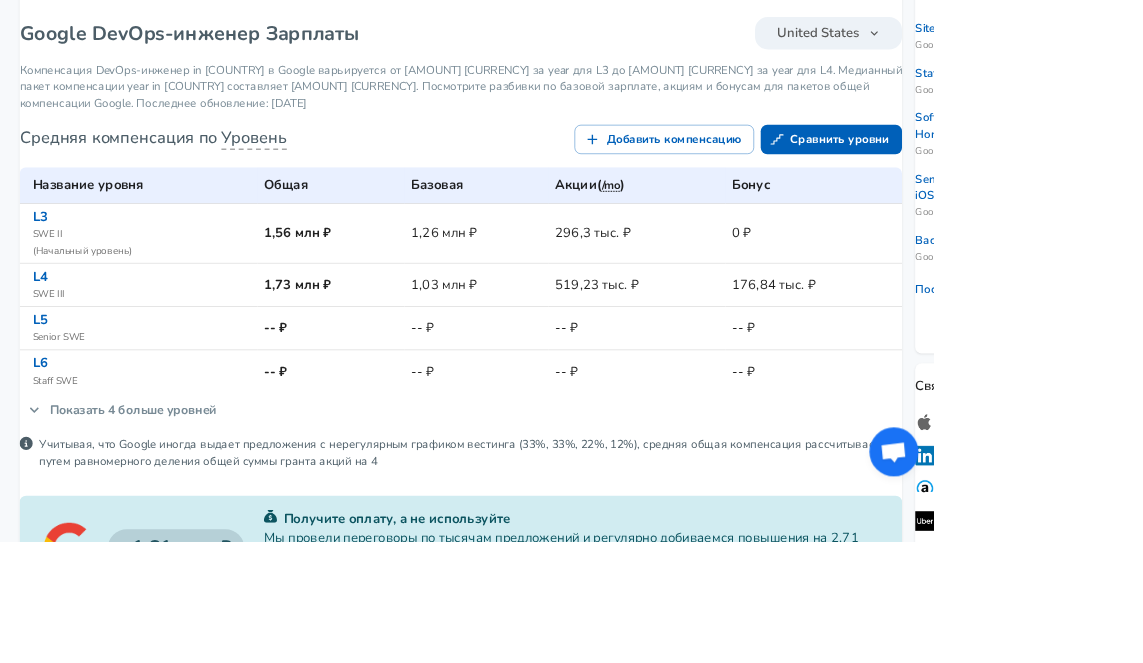click on "Показать   4   больше уровней" at bounding box center (150, 502) 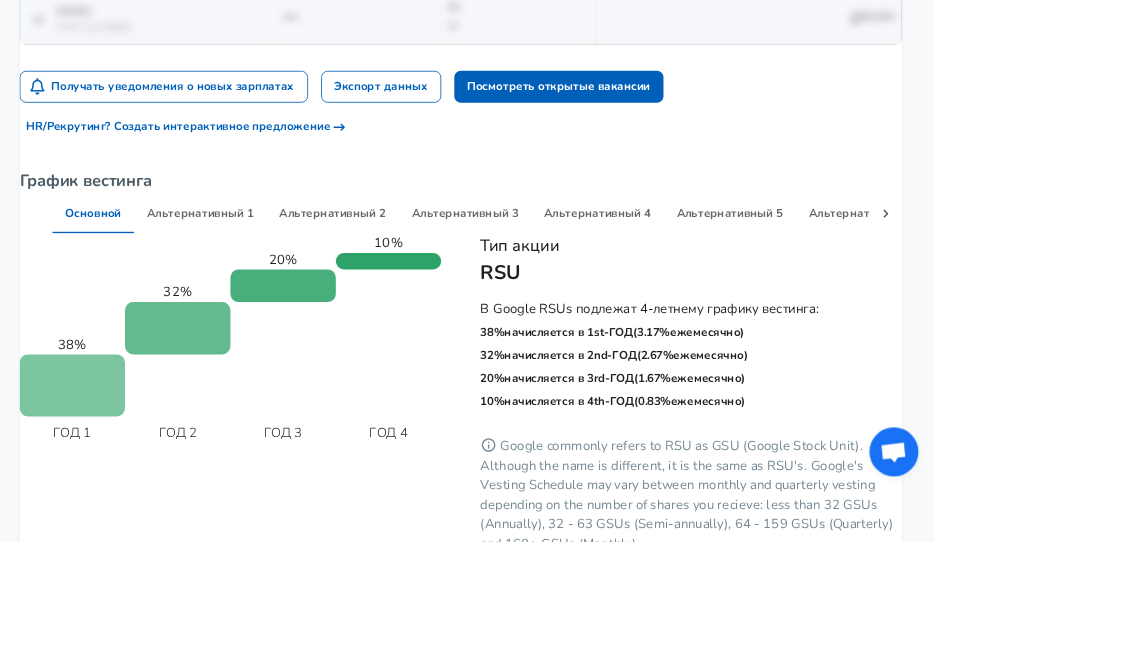 scroll, scrollTop: 2399, scrollLeft: 0, axis: vertical 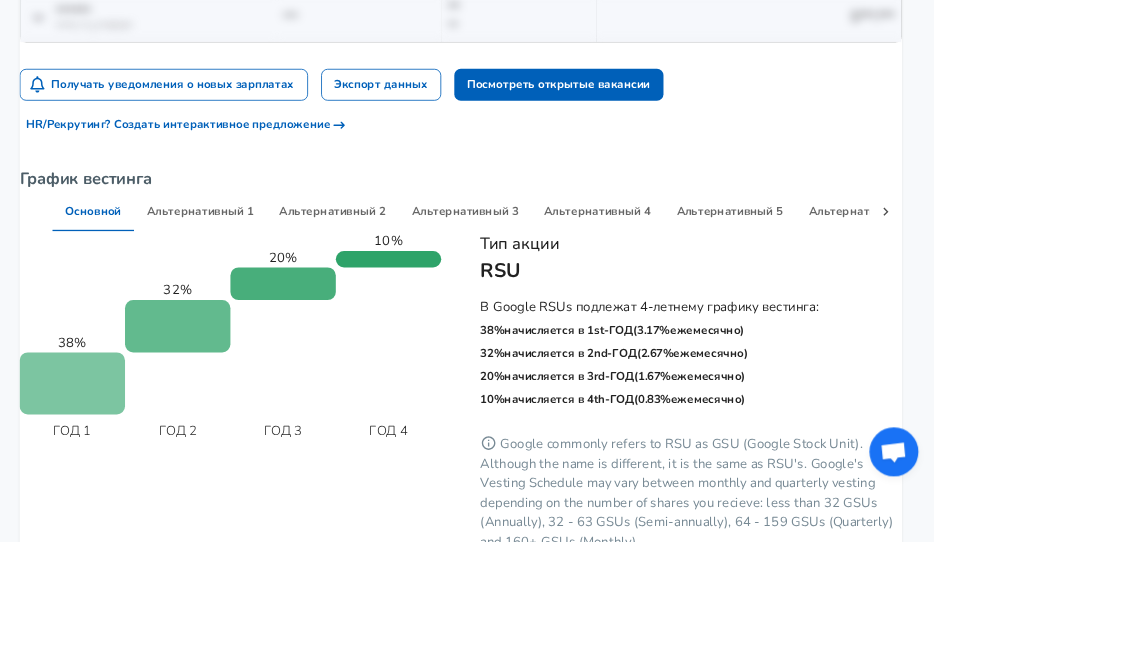 click on "Альтернативный 1" at bounding box center (245, 259) 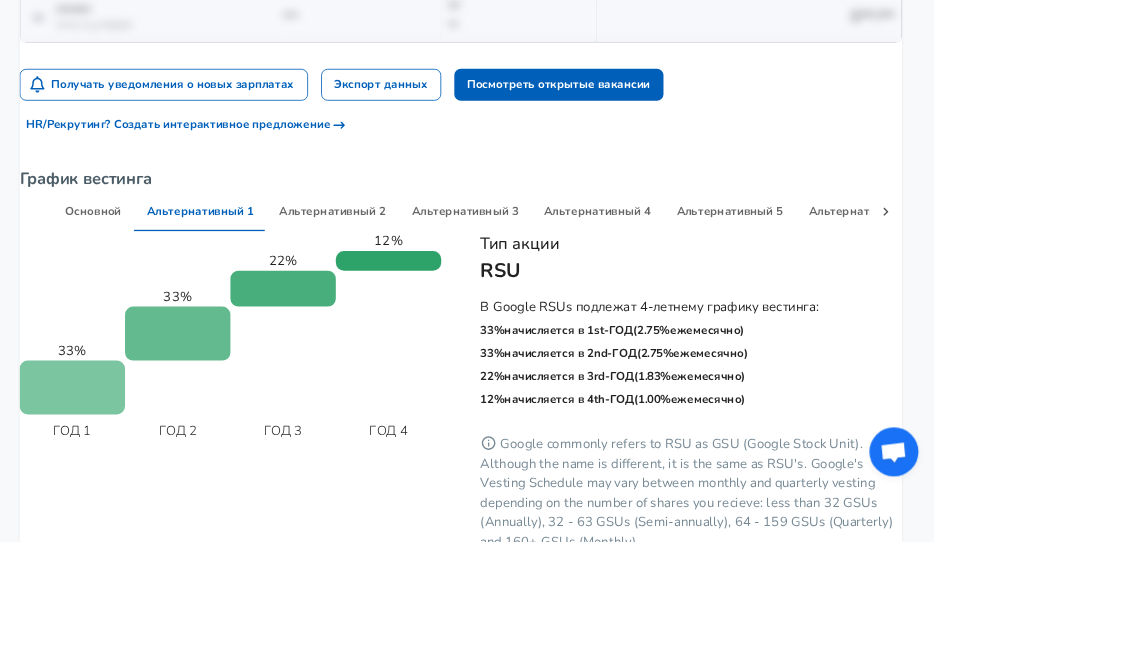 click on "Альтернативный 2" at bounding box center (407, 259) 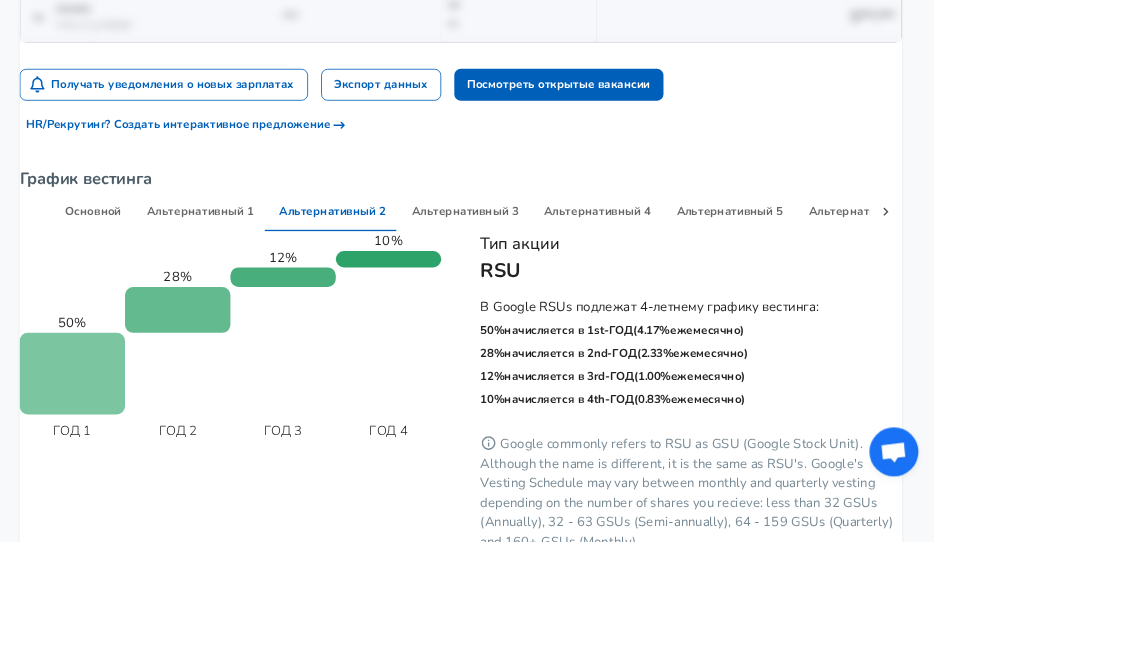 click on "Основной" at bounding box center (114, 259) 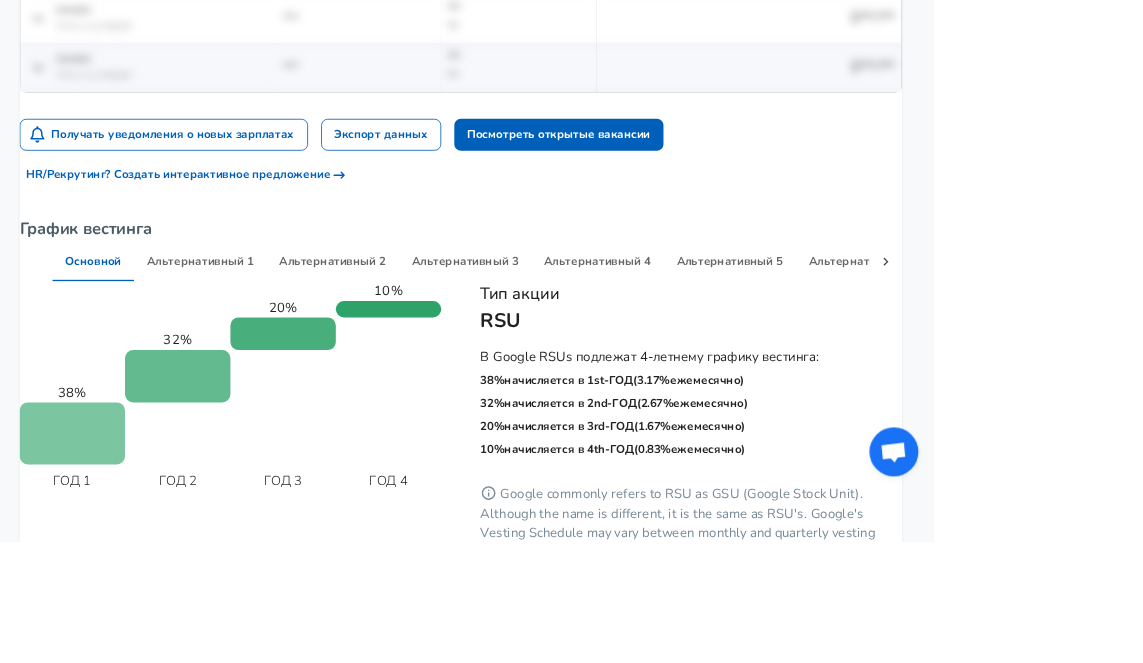 scroll, scrollTop: 2357, scrollLeft: 0, axis: vertical 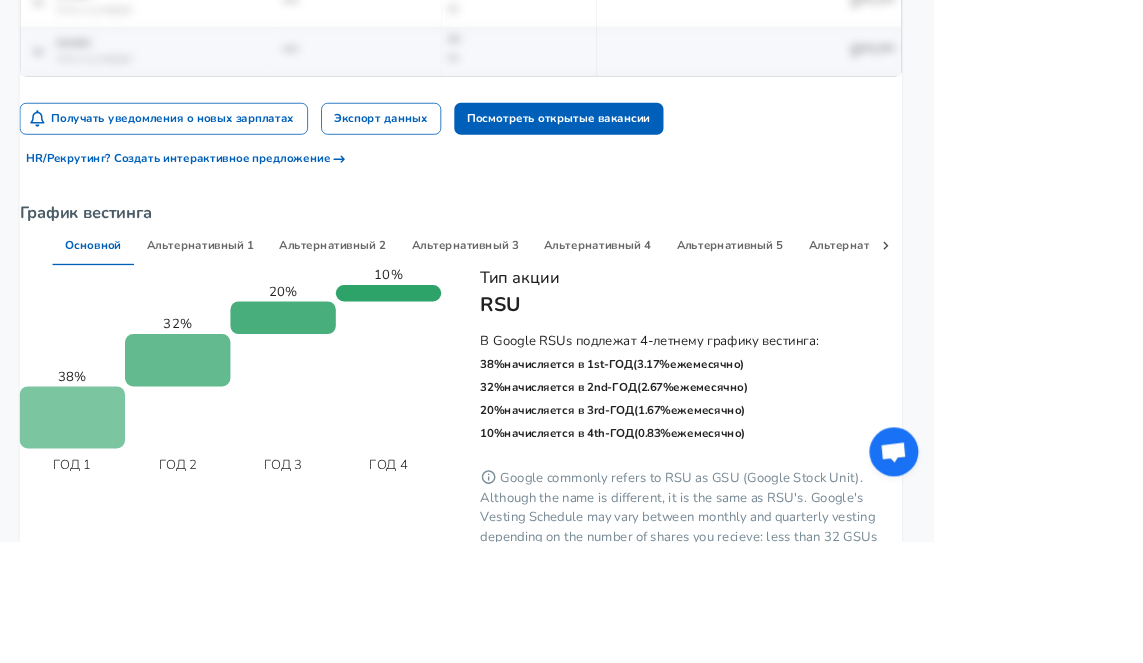 click on "Альтернативный 6" at bounding box center (1055, 301) 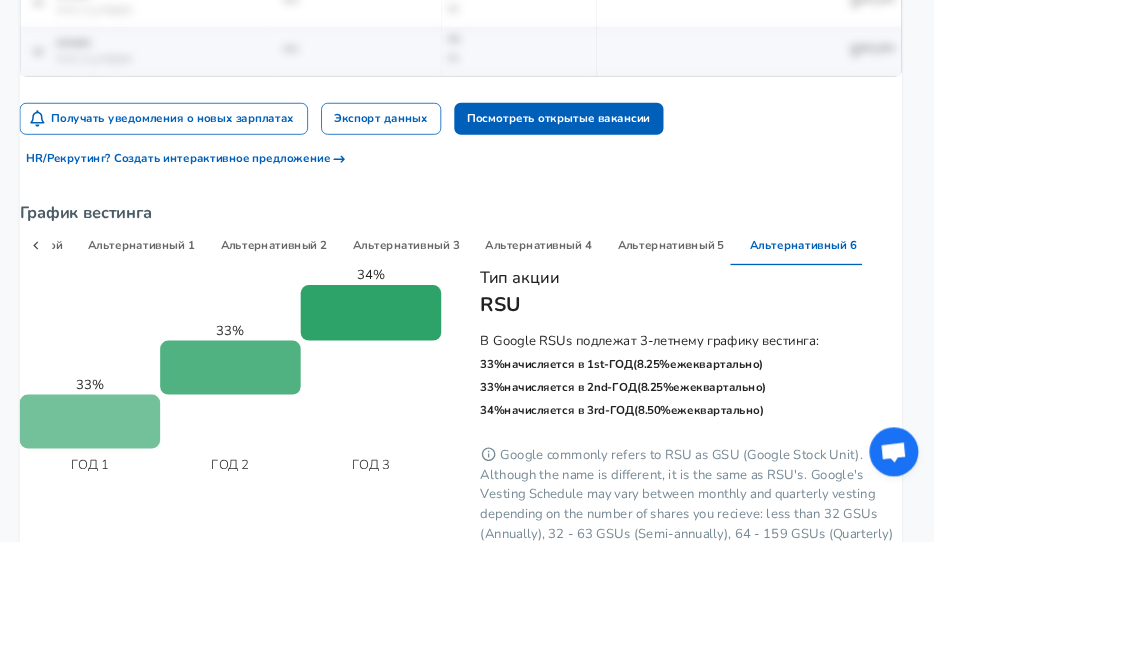 scroll, scrollTop: 0, scrollLeft: 96, axis: horizontal 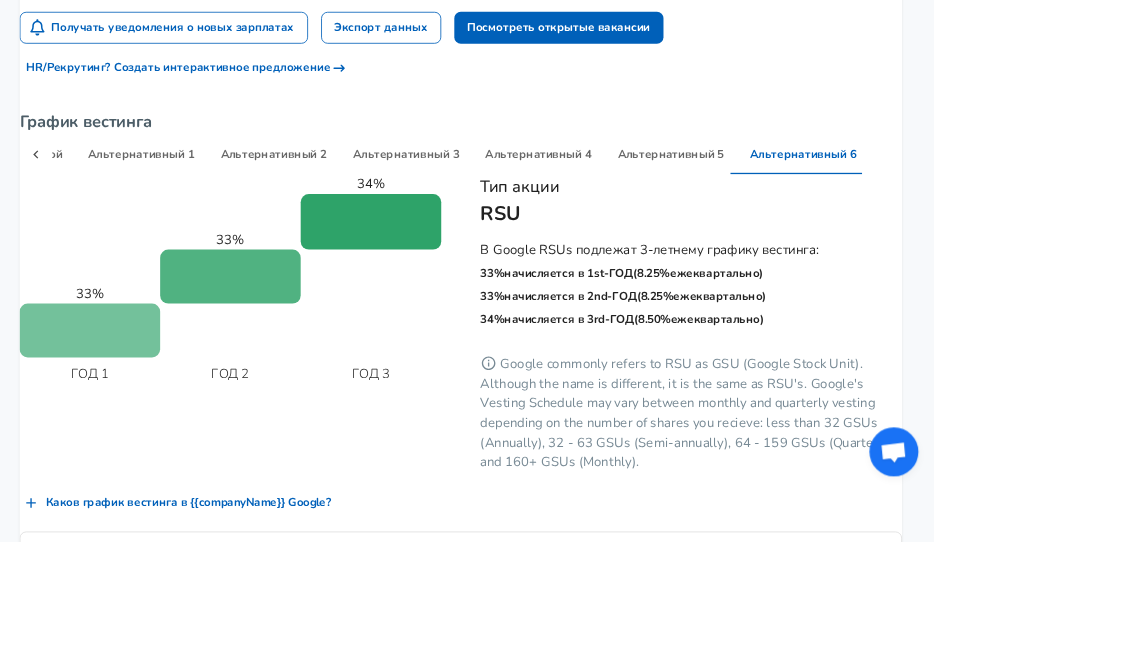 click on "Альтернативный 2" at bounding box center (335, 189) 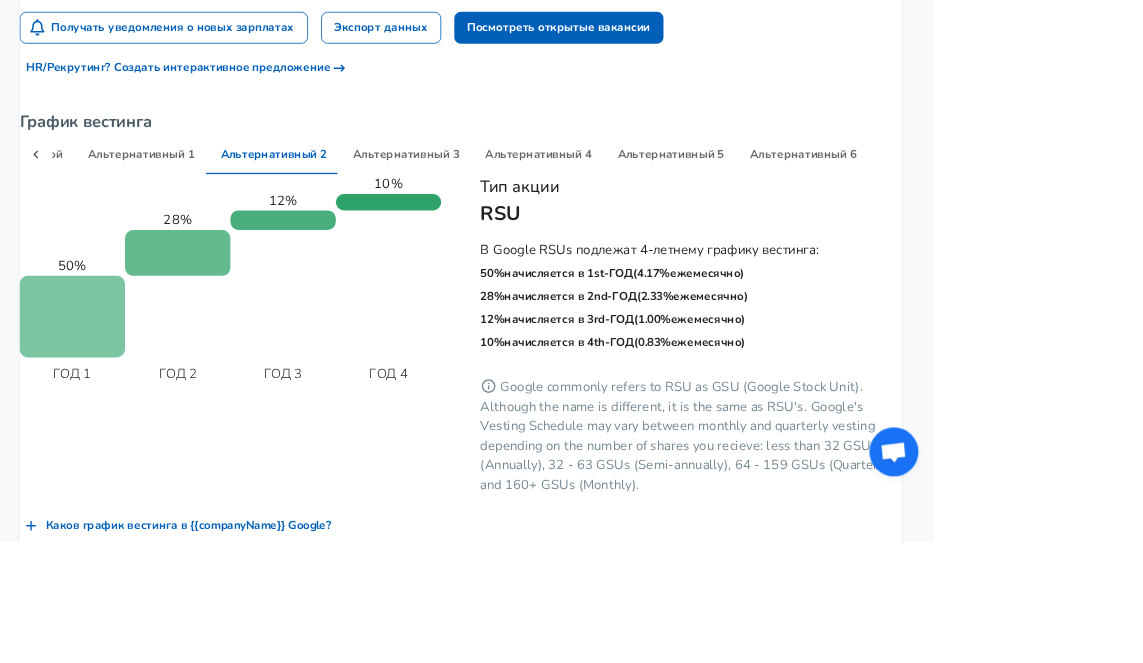 click on "Альтернативный 1" at bounding box center (173, 189) 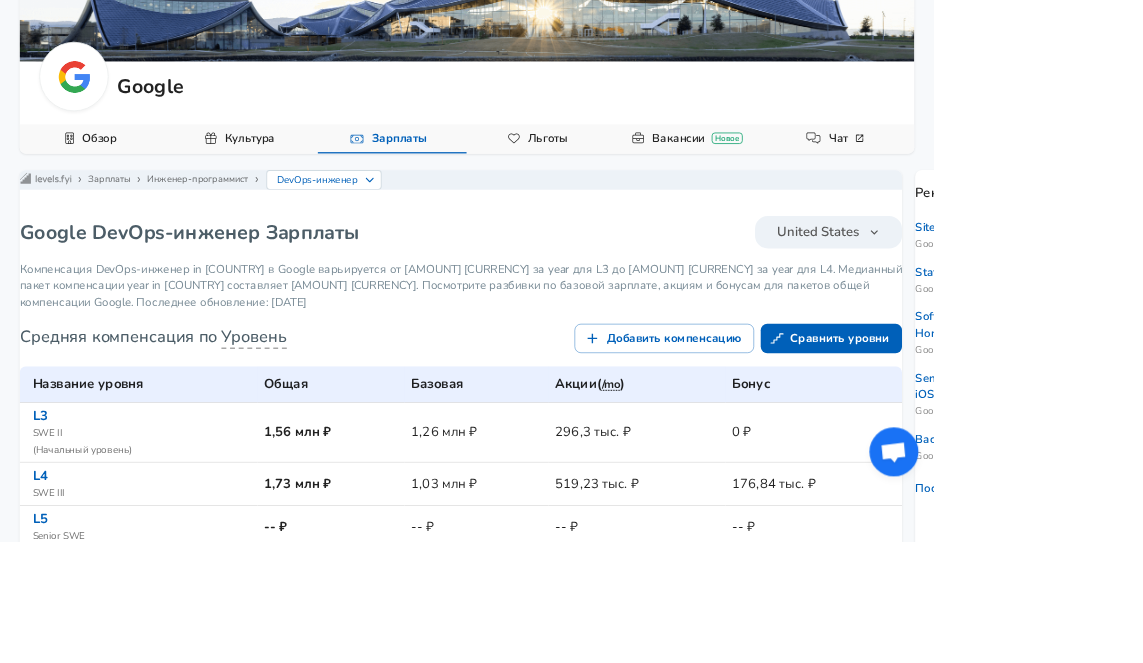 scroll, scrollTop: 0, scrollLeft: 0, axis: both 